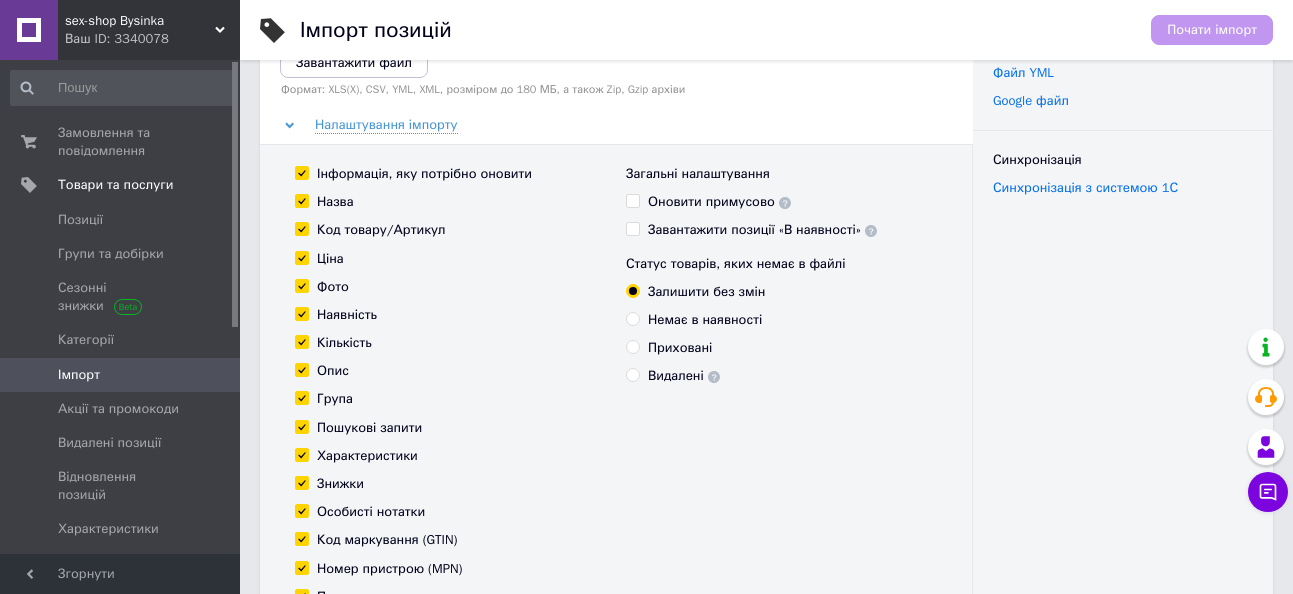 scroll, scrollTop: 0, scrollLeft: 0, axis: both 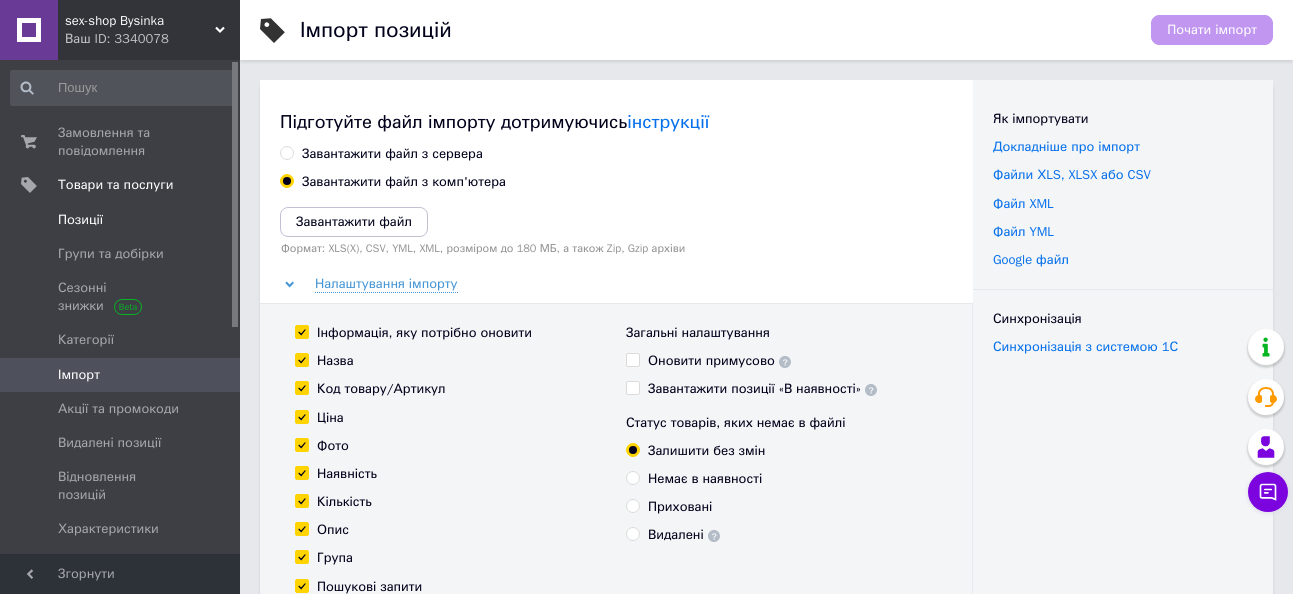 click on "Позиції" at bounding box center (80, 220) 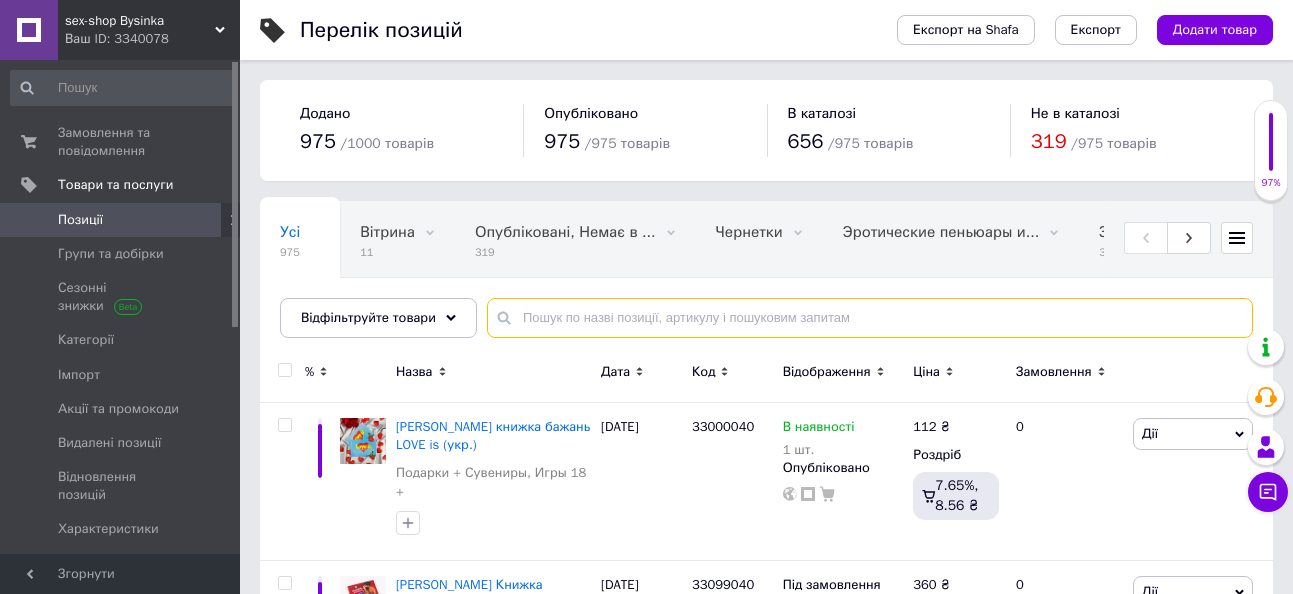 click at bounding box center (870, 318) 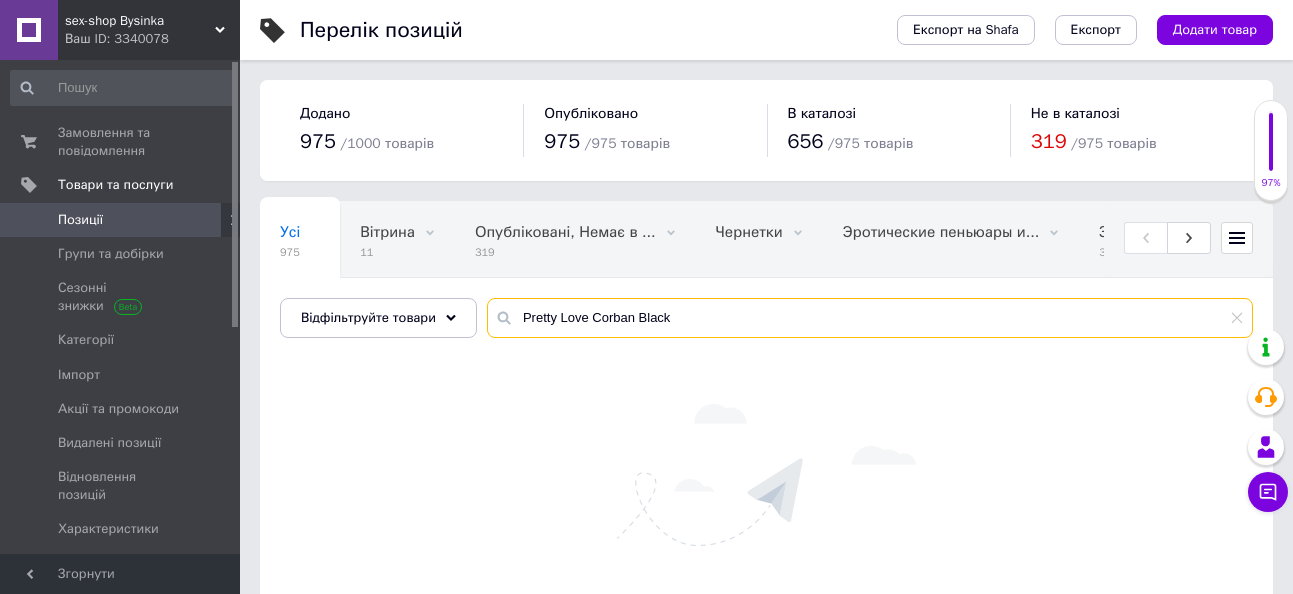 type on "Pretty Love Corban Black" 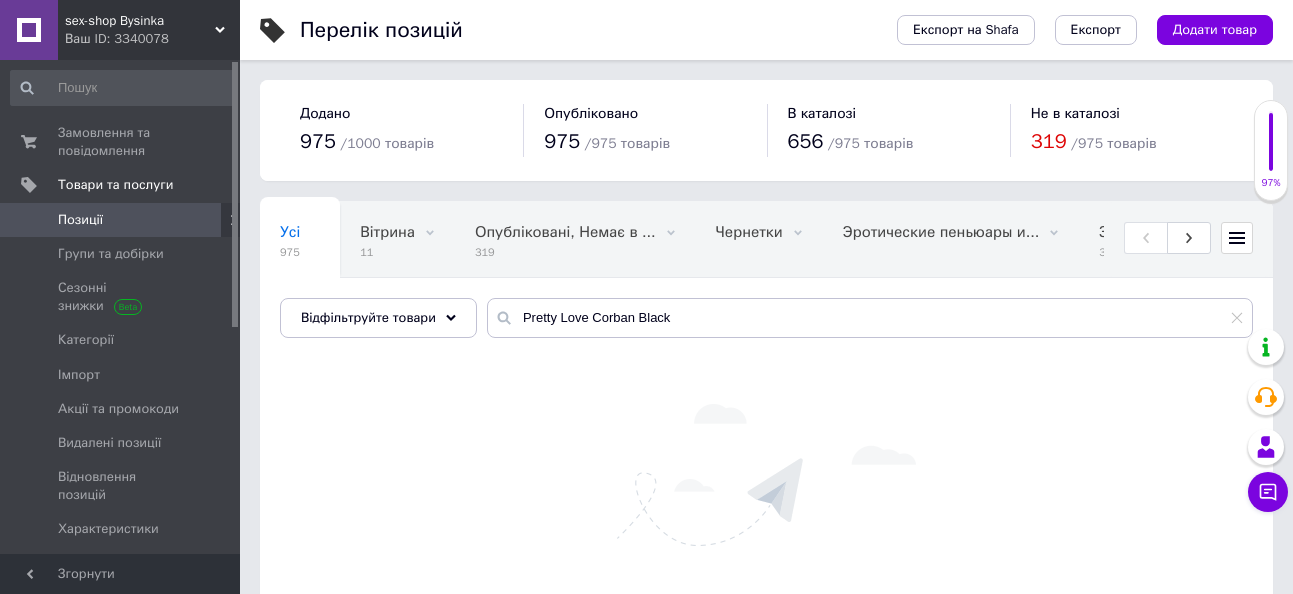 click on "Позиції" at bounding box center (121, 220) 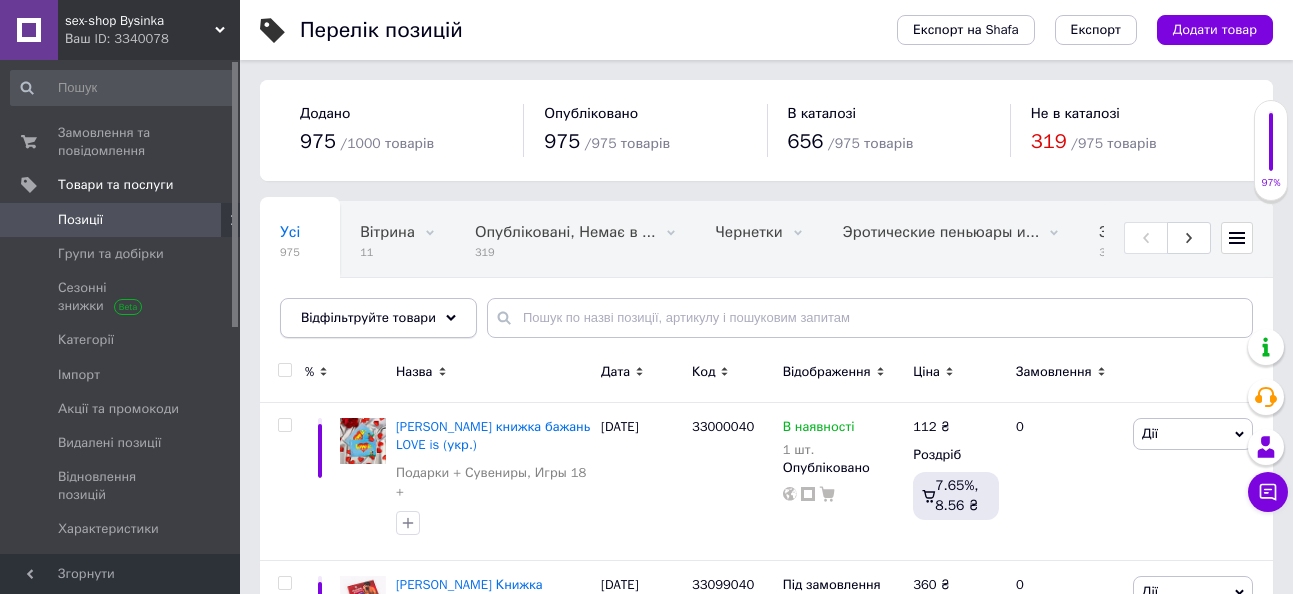 click on "Відфільтруйте товари" at bounding box center [378, 318] 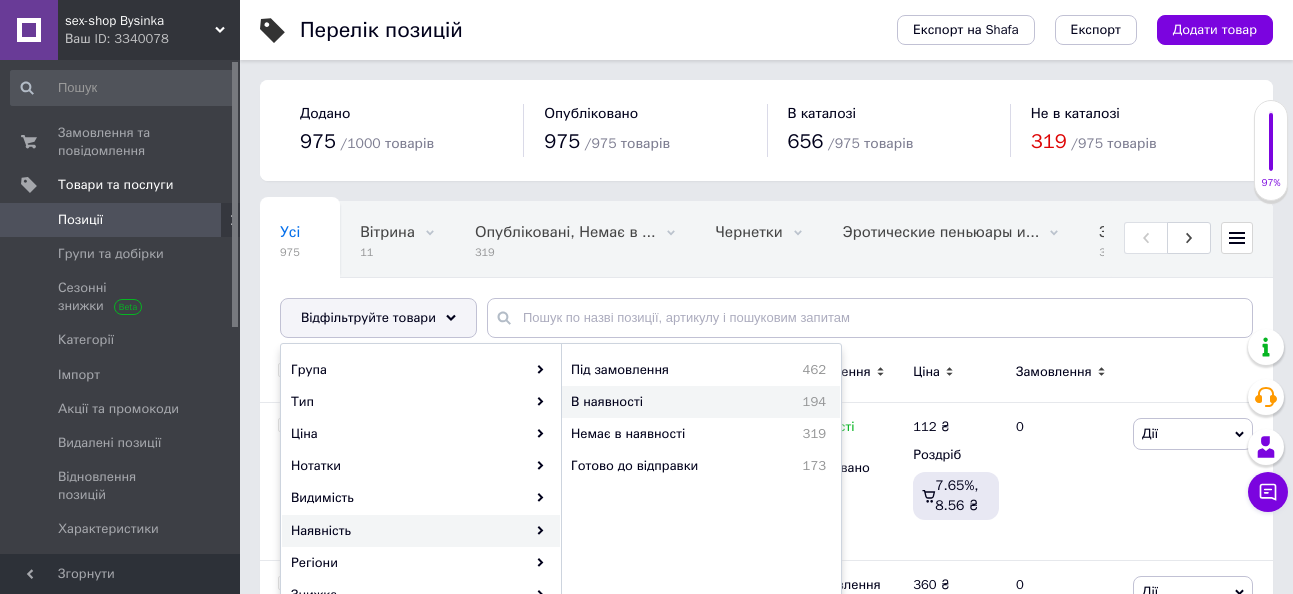 click on "В наявності" at bounding box center [658, 402] 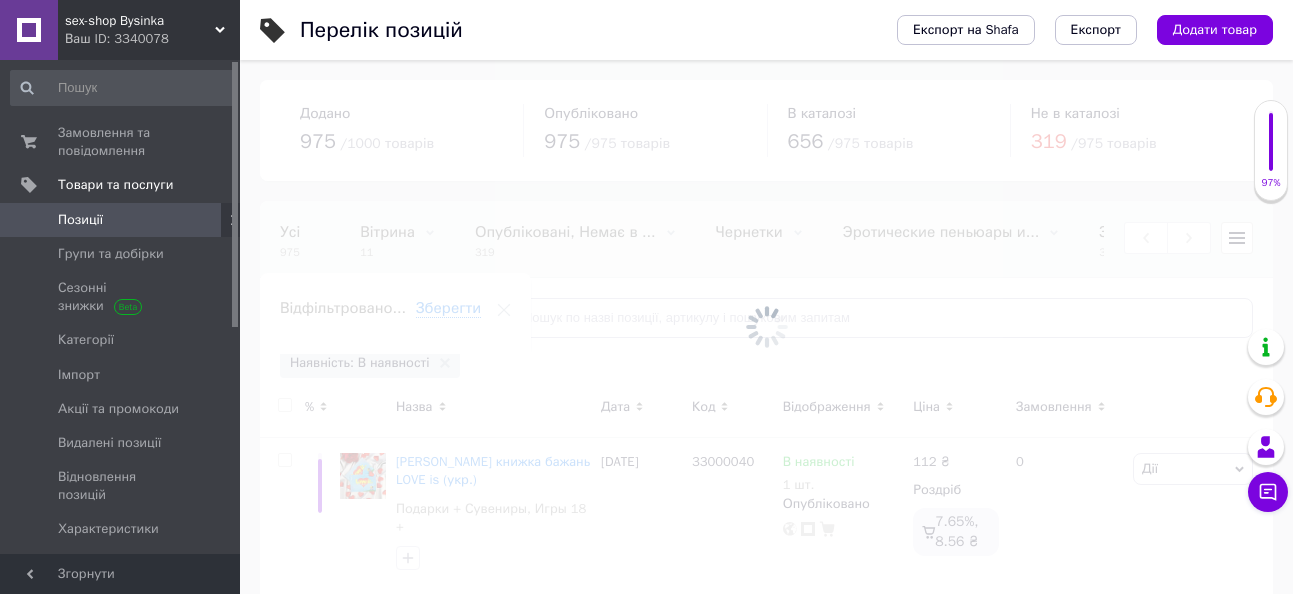 scroll, scrollTop: 0, scrollLeft: 645, axis: horizontal 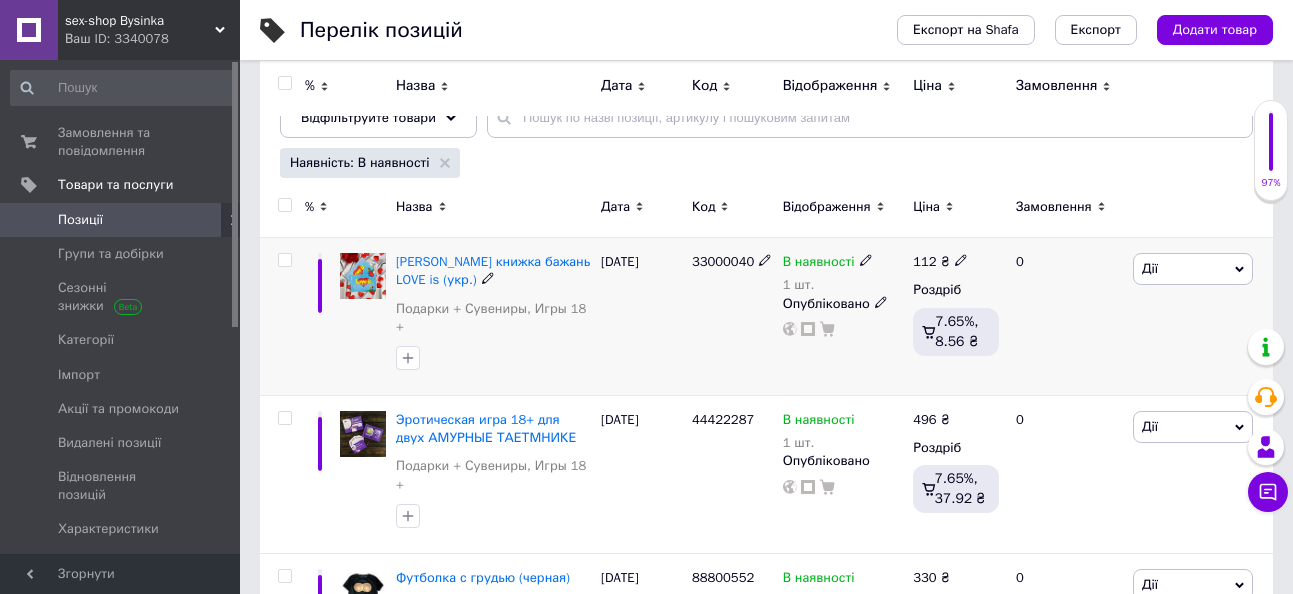click on "В наявності" at bounding box center (819, 264) 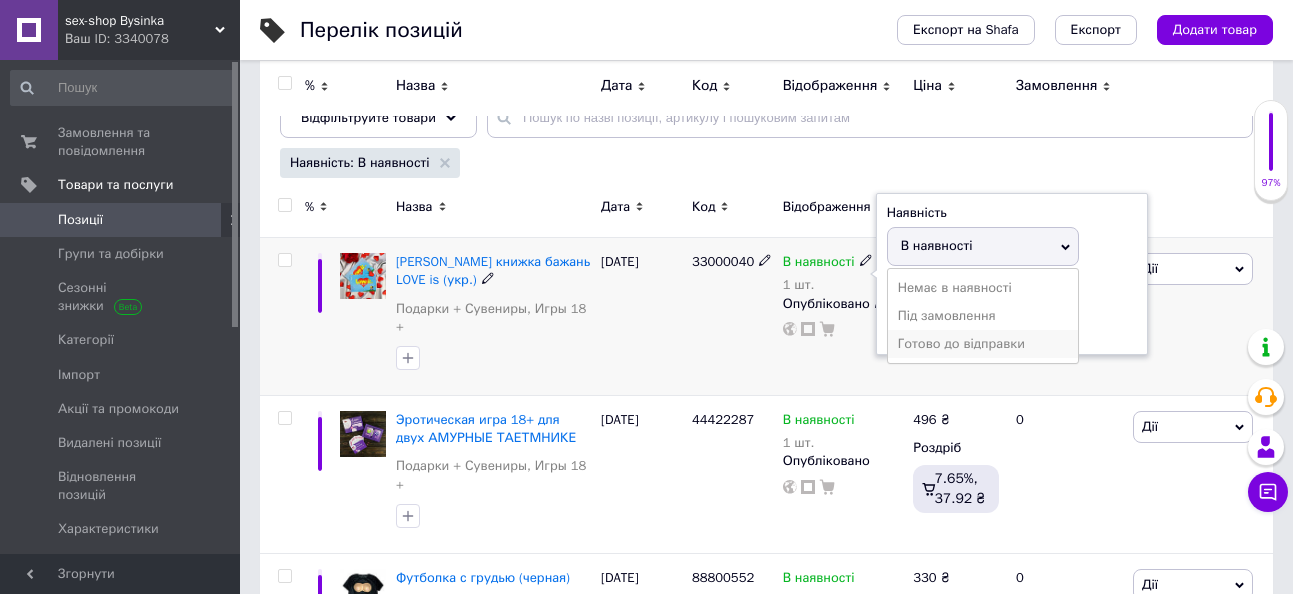 click on "Готово до відправки" at bounding box center (983, 344) 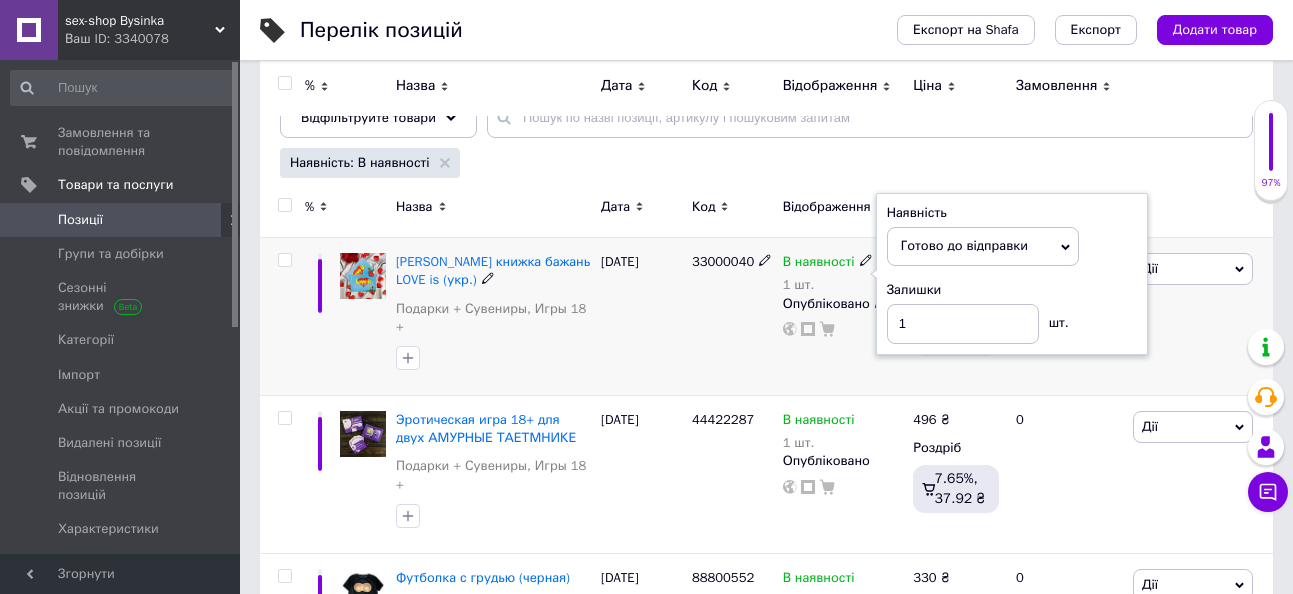 click on "33000040" at bounding box center (732, 317) 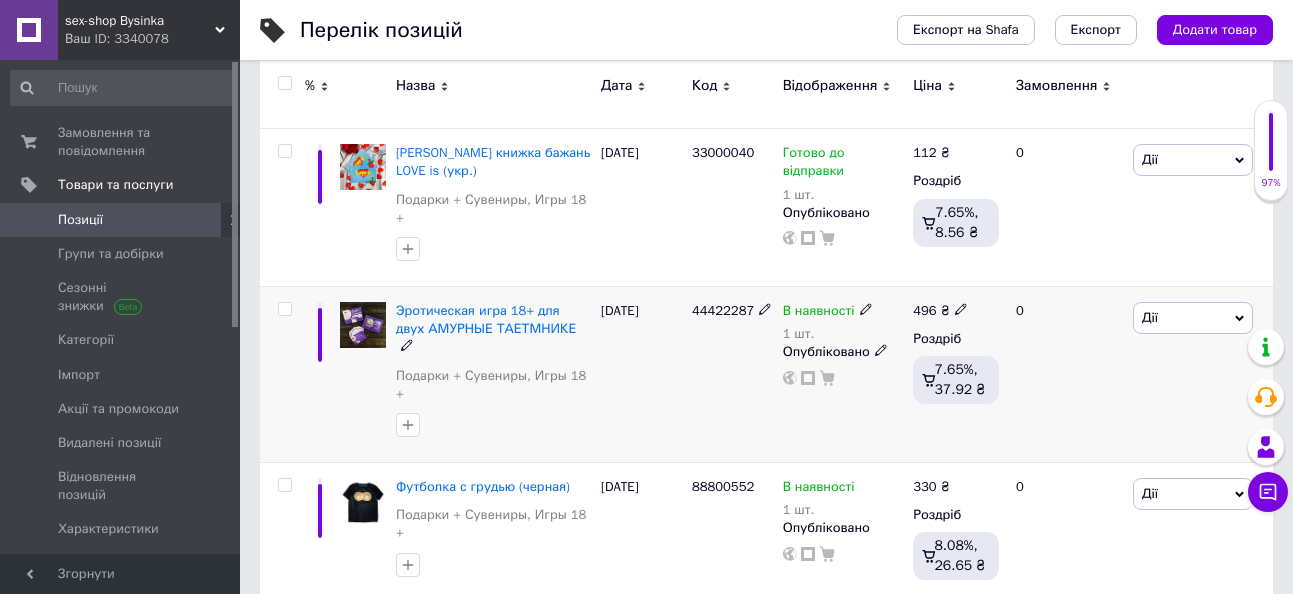 scroll, scrollTop: 400, scrollLeft: 0, axis: vertical 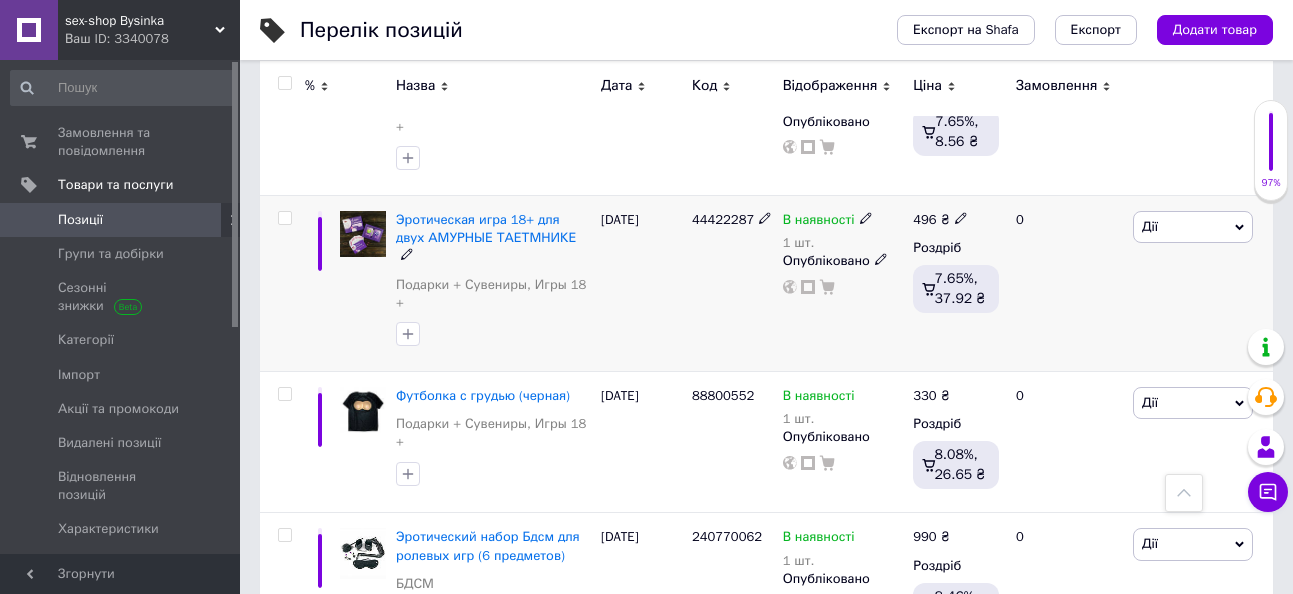click 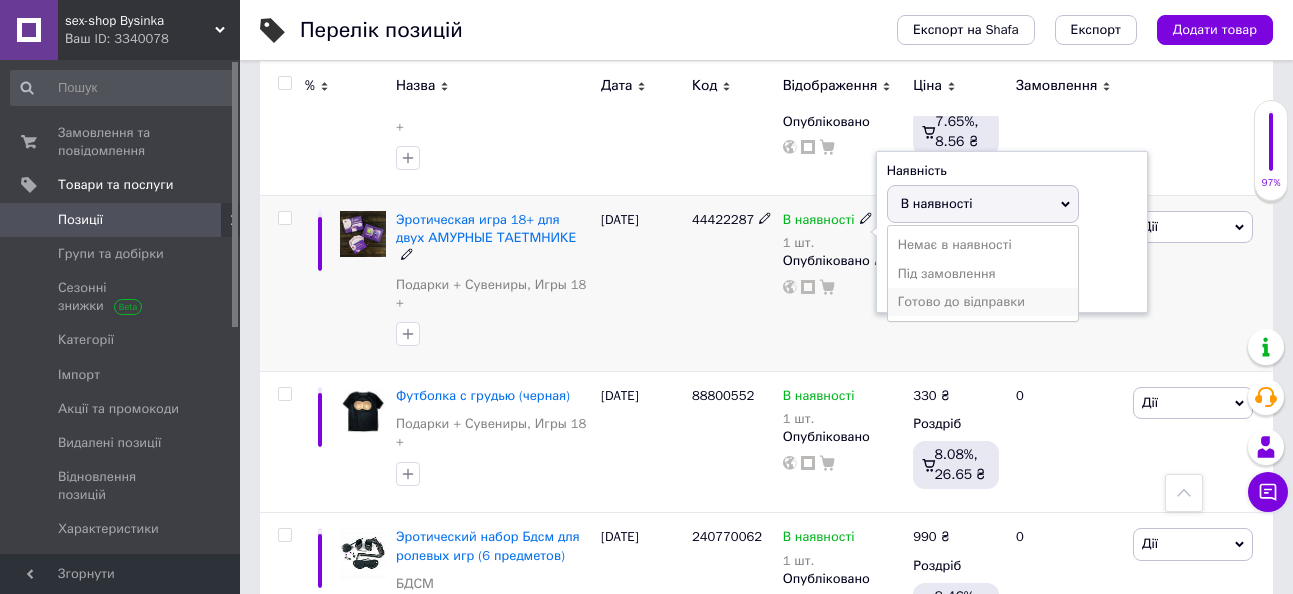 click on "Готово до відправки" at bounding box center (983, 302) 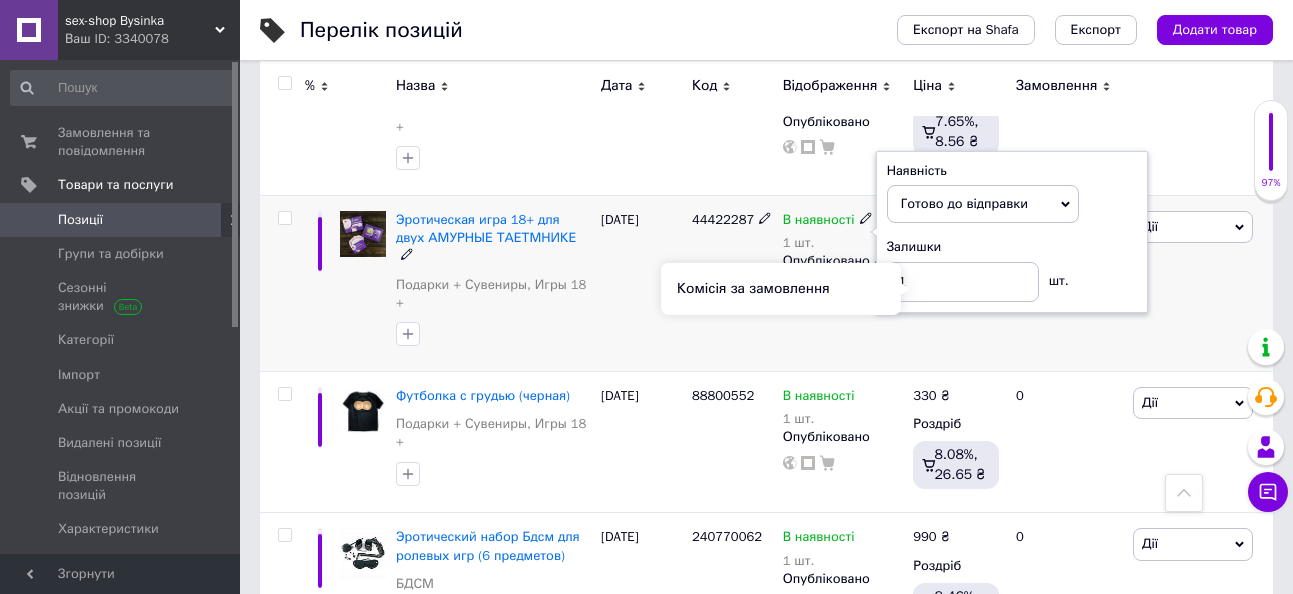 click on "Комісія за замовлення" at bounding box center [781, 289] 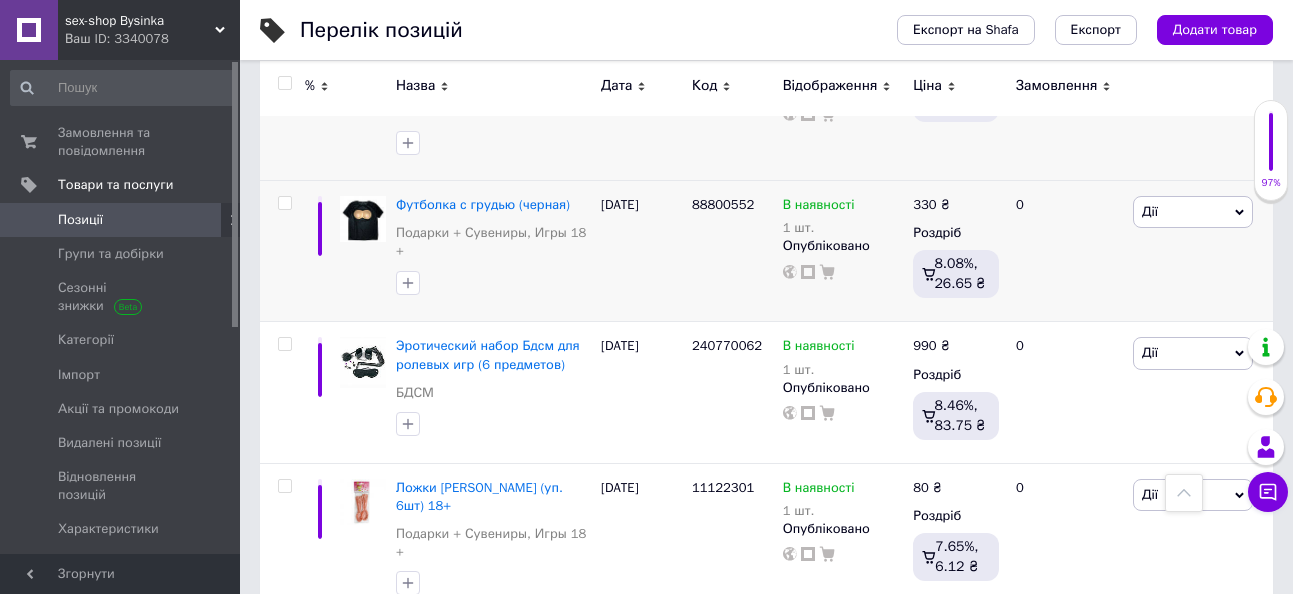 scroll, scrollTop: 600, scrollLeft: 0, axis: vertical 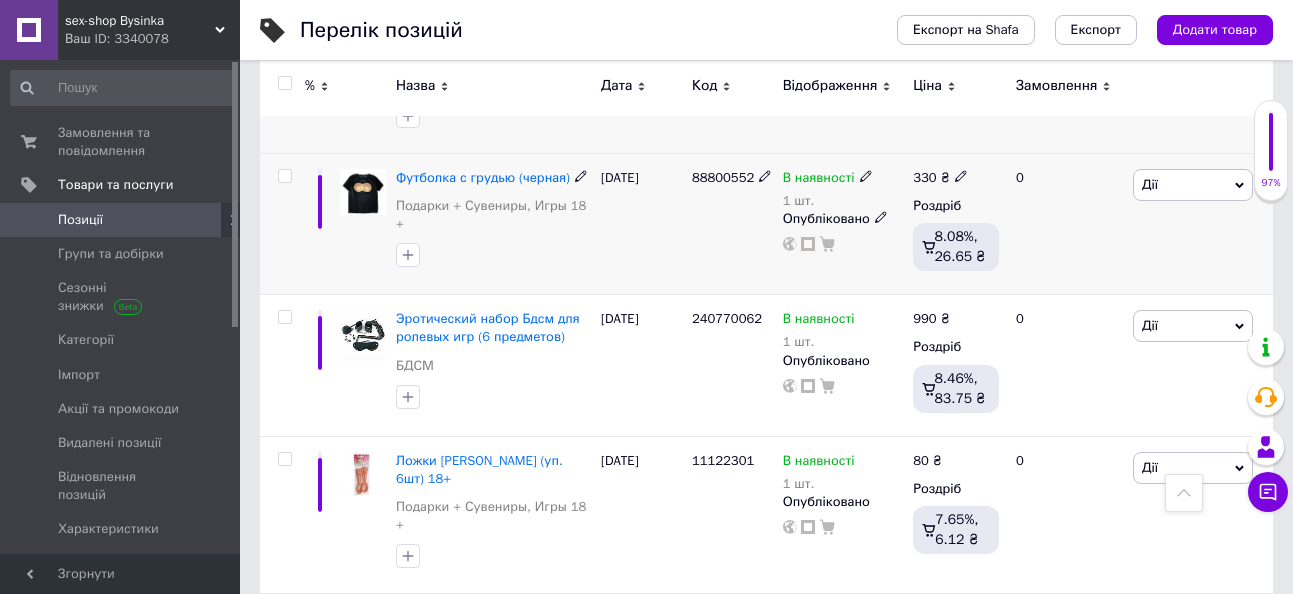 click on "В наявності" at bounding box center [819, 180] 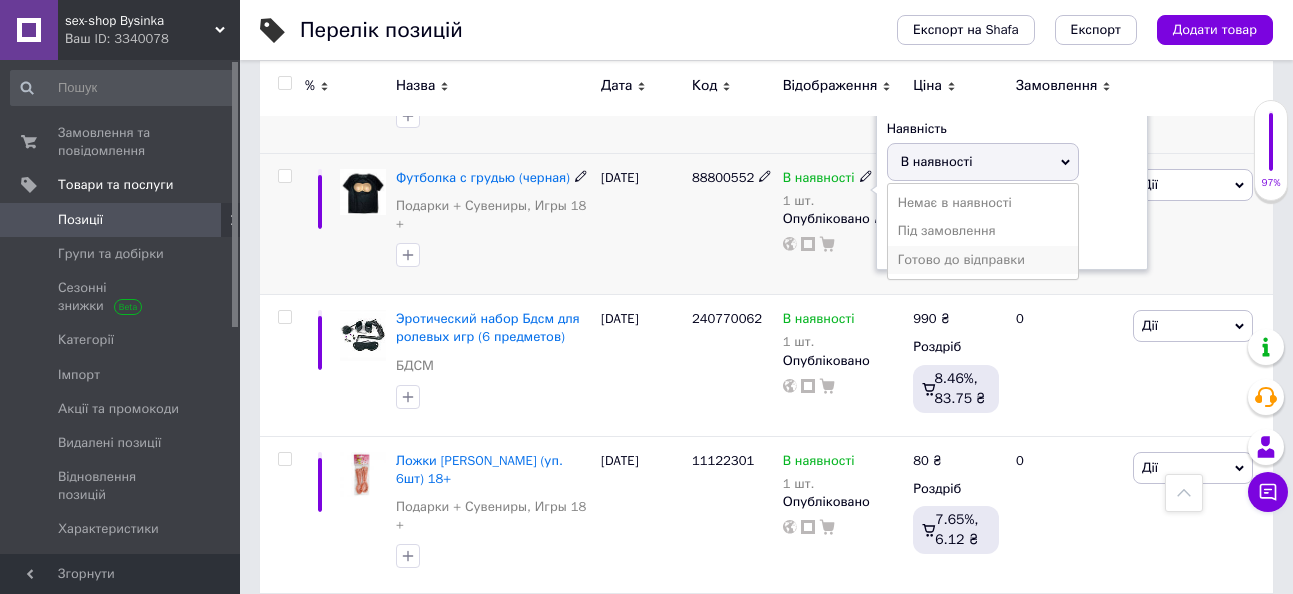 click on "Готово до відправки" at bounding box center [983, 260] 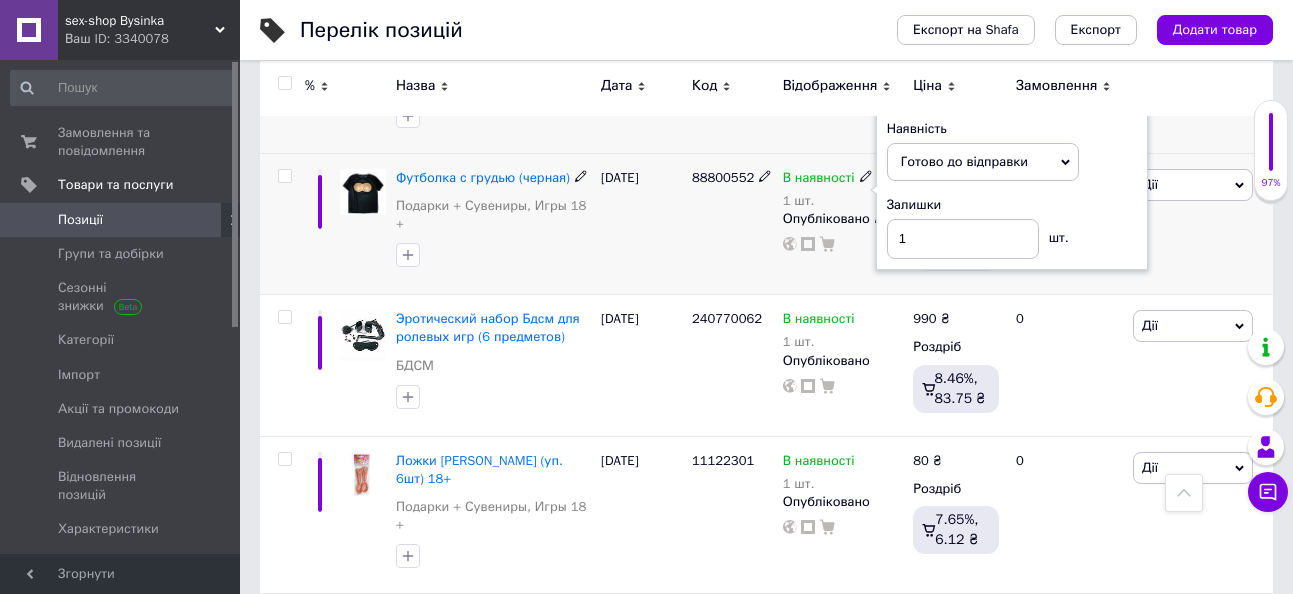 click on "[DATE]" at bounding box center [641, 223] 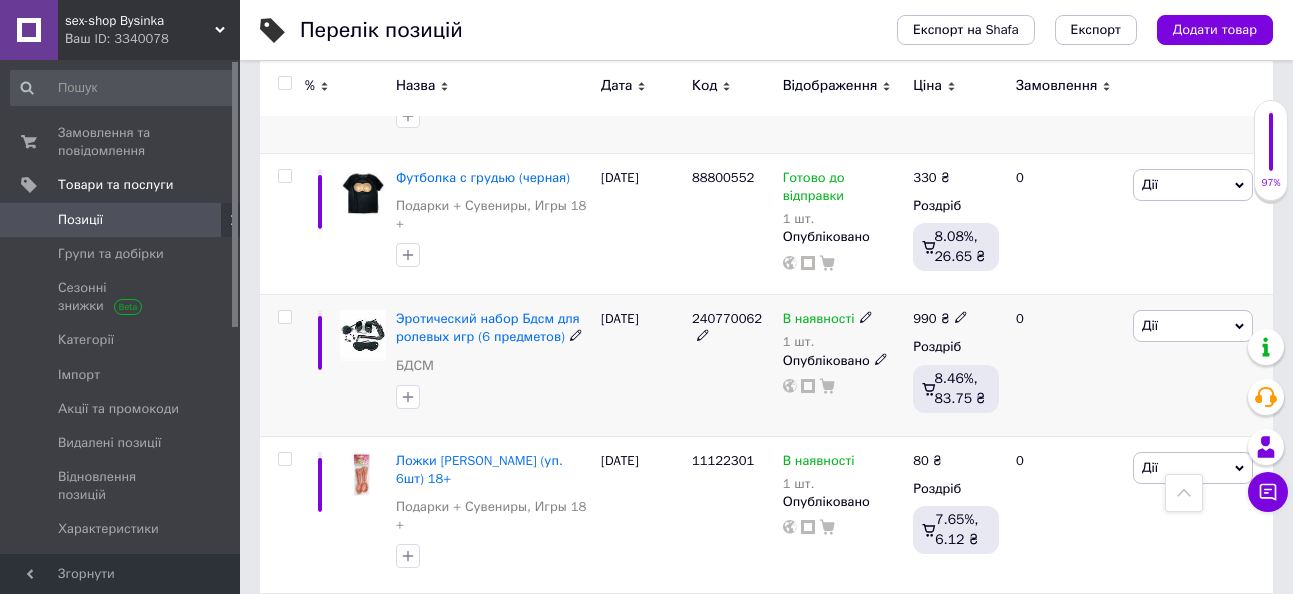 click on "В наявності" at bounding box center (819, 321) 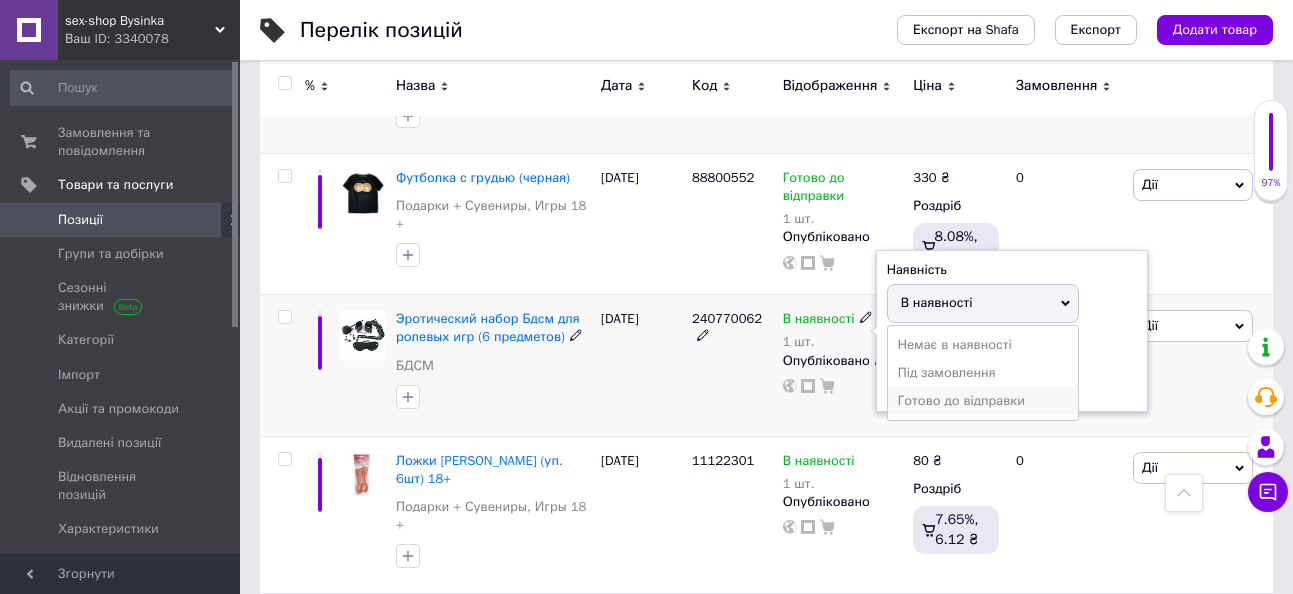 click on "Готово до відправки" at bounding box center [983, 401] 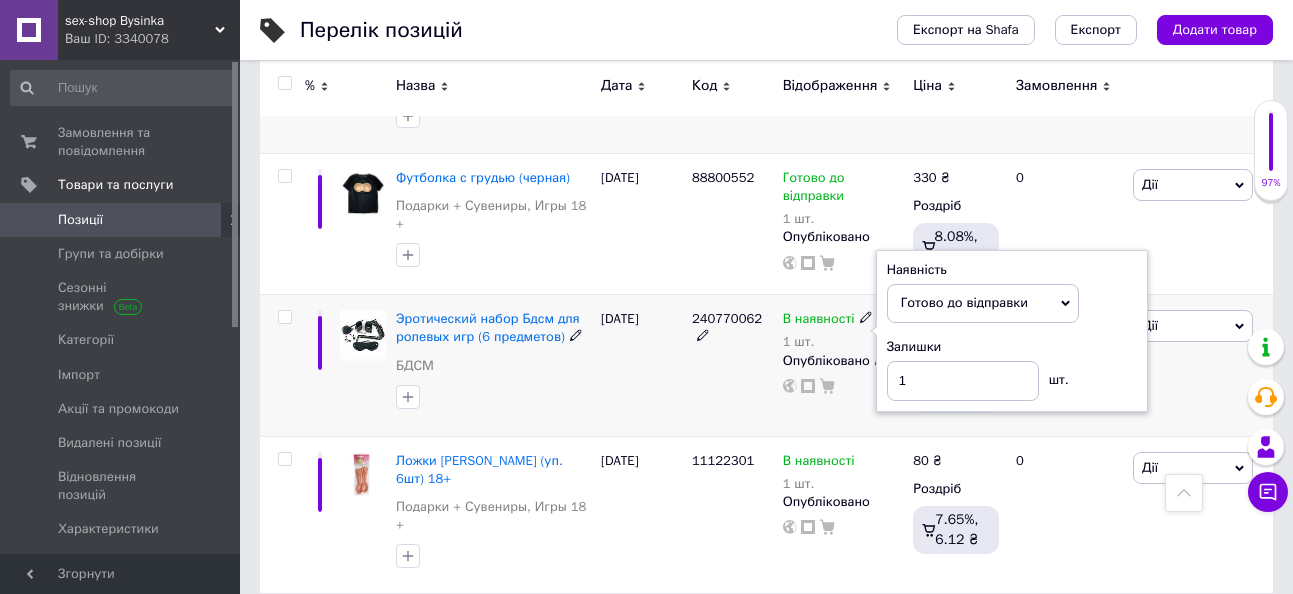 click on "[DATE]" at bounding box center (641, 365) 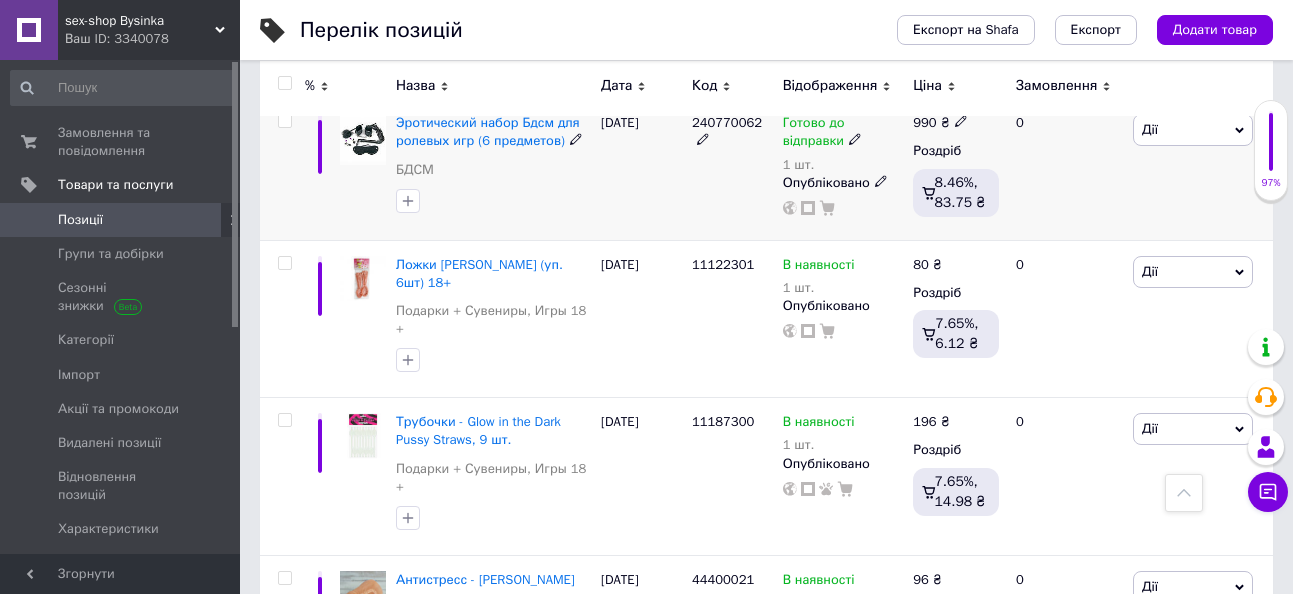 scroll, scrollTop: 800, scrollLeft: 0, axis: vertical 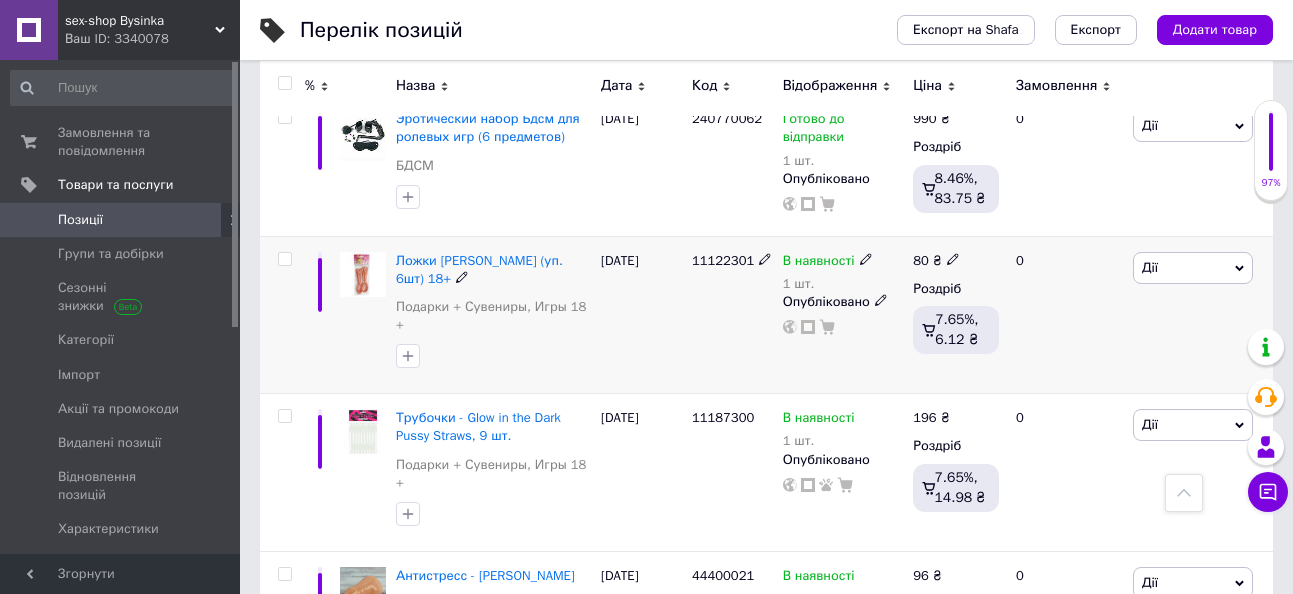 click on "В наявності" at bounding box center [828, 261] 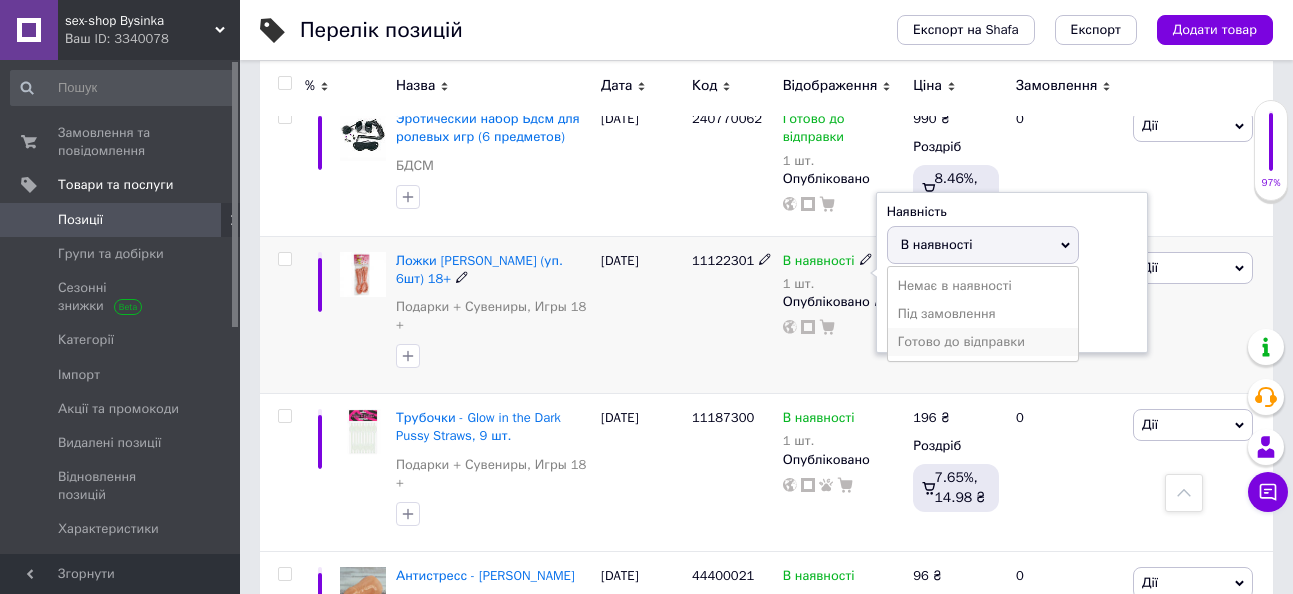 click on "Готово до відправки" at bounding box center (983, 342) 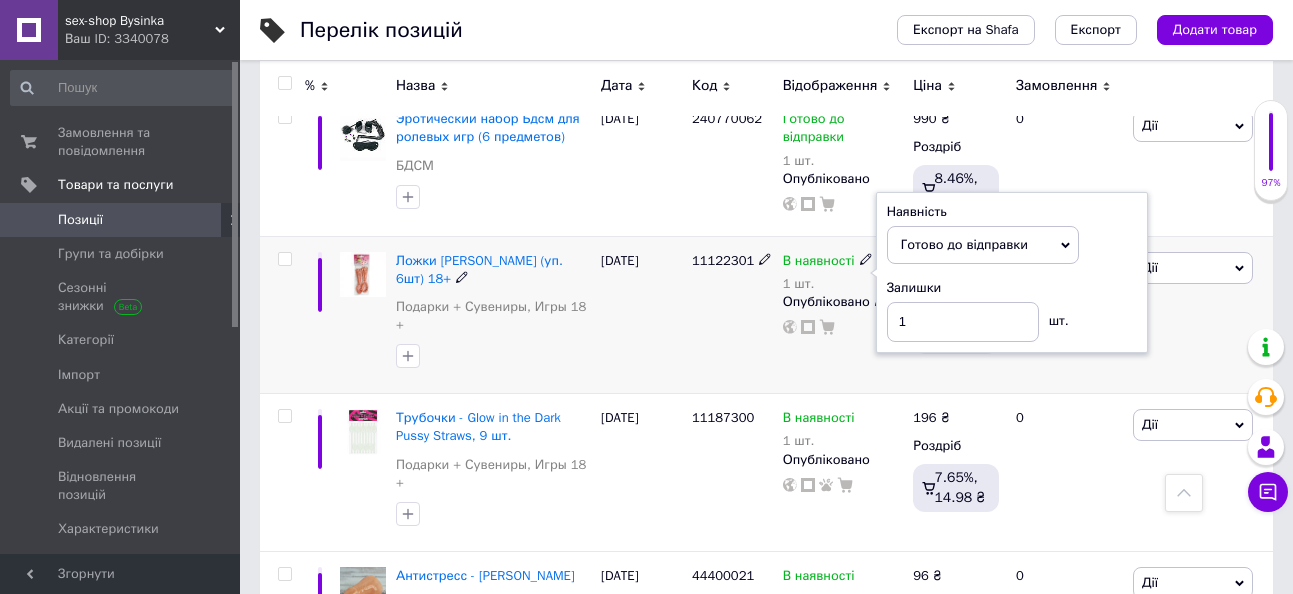 click on "[DATE]" at bounding box center (641, 315) 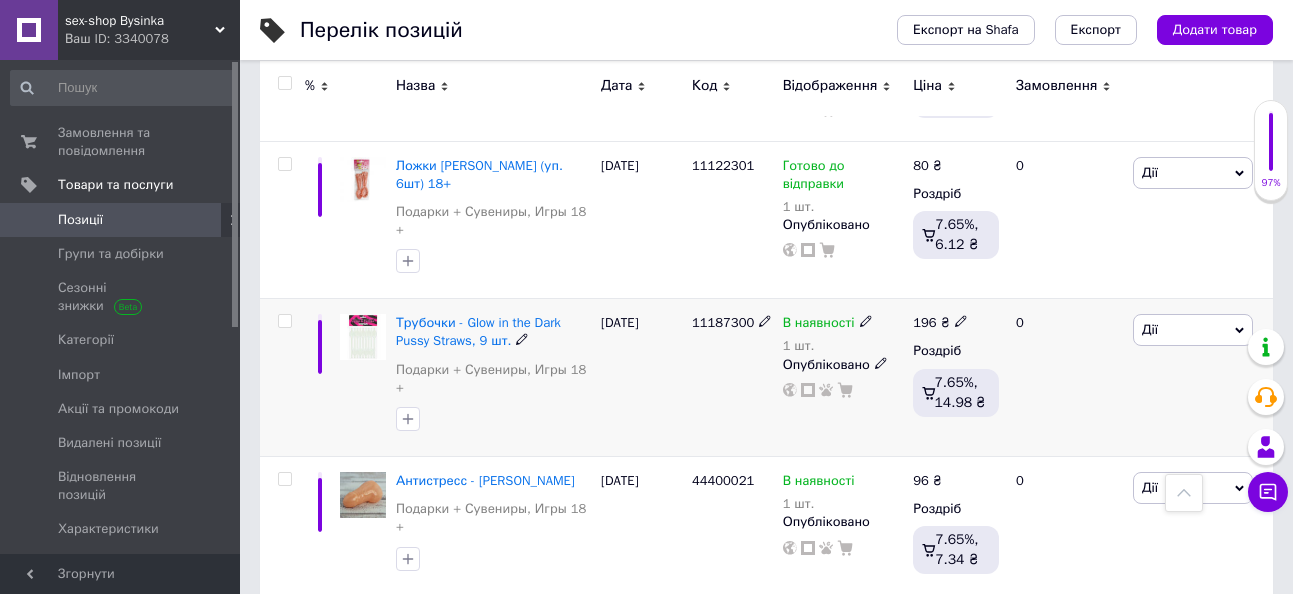 scroll, scrollTop: 1000, scrollLeft: 0, axis: vertical 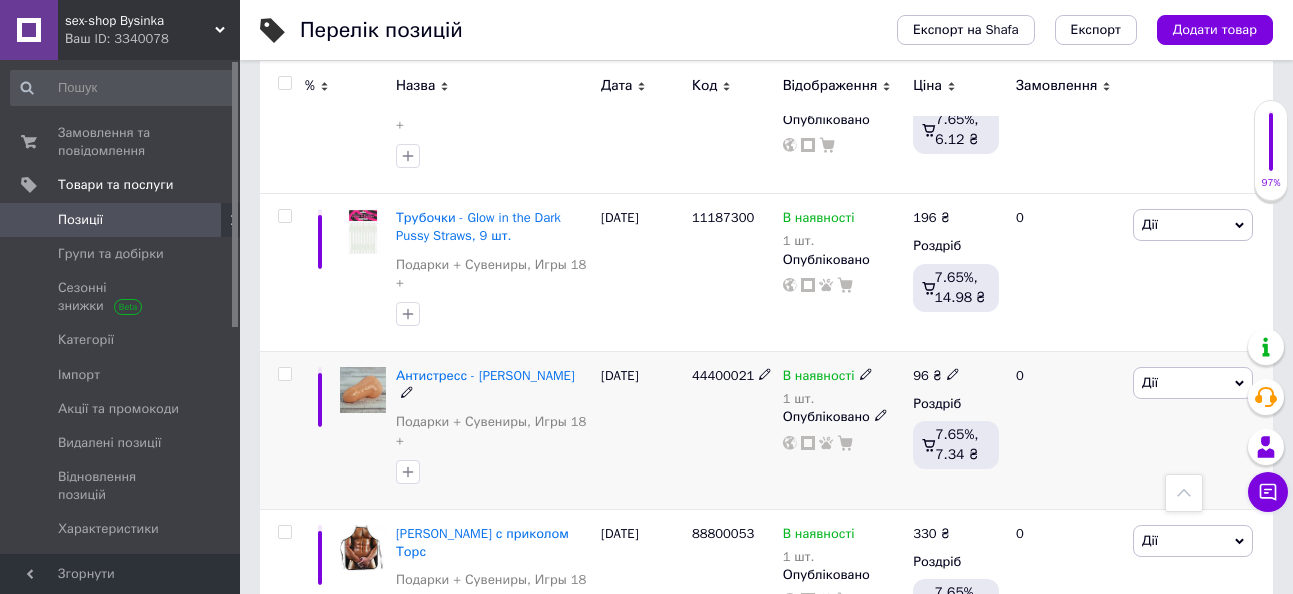 click 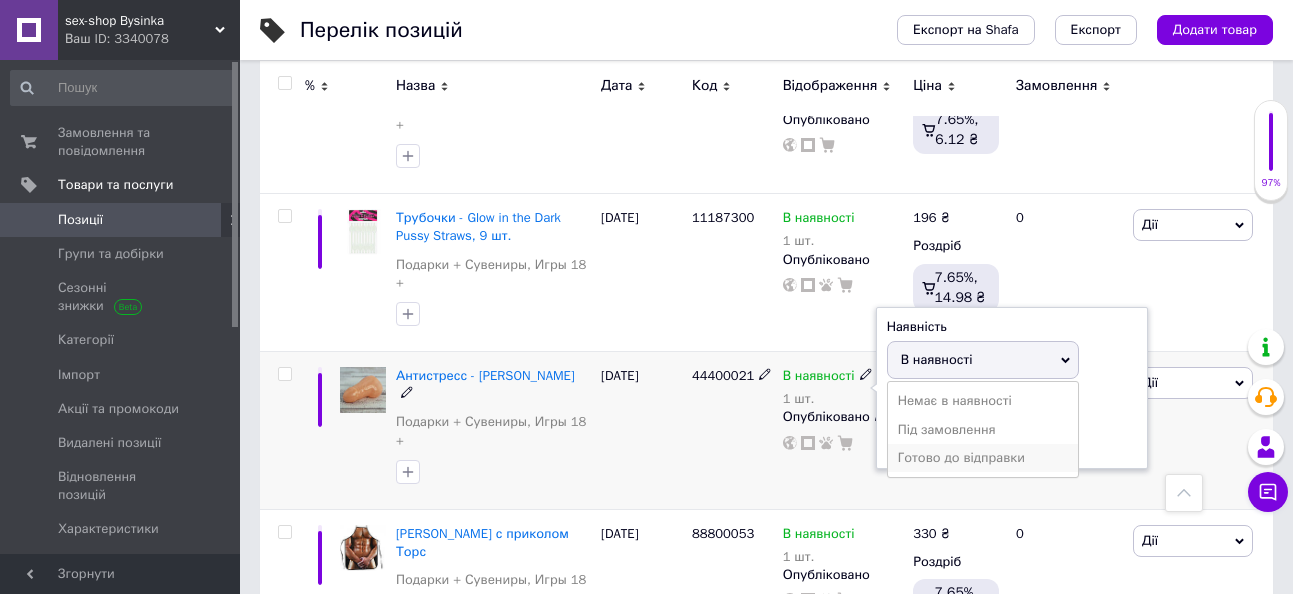 click on "Готово до відправки" at bounding box center (983, 458) 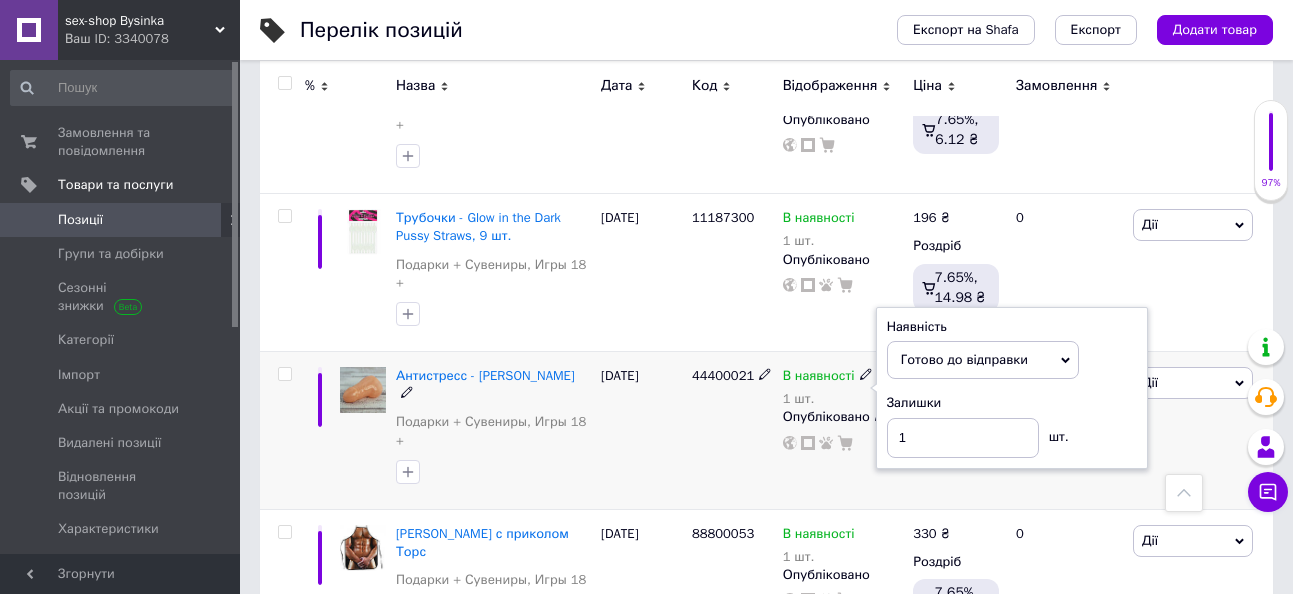 click on "44400021" at bounding box center [732, 431] 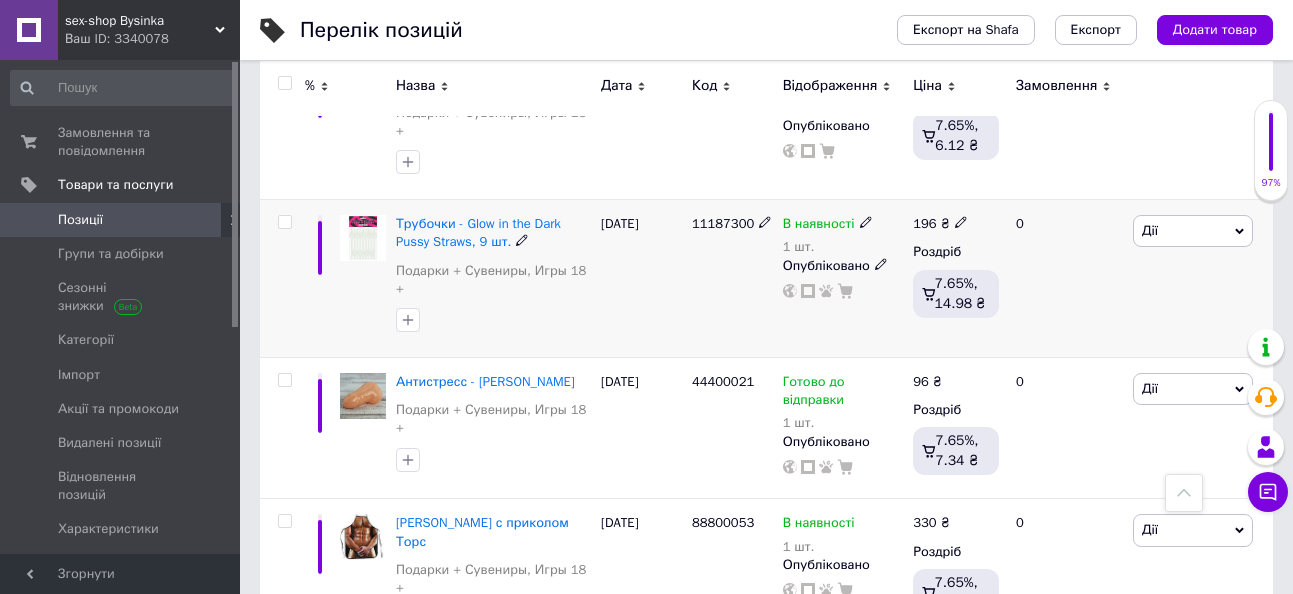 scroll, scrollTop: 900, scrollLeft: 0, axis: vertical 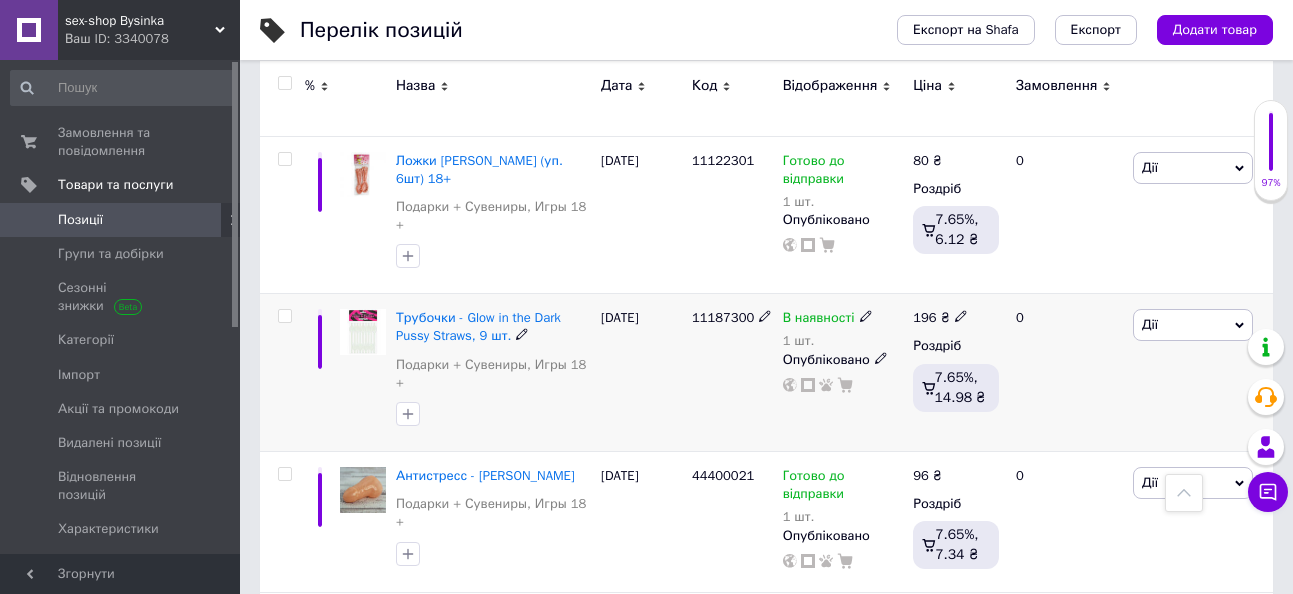 click on "В наявності" at bounding box center [819, 320] 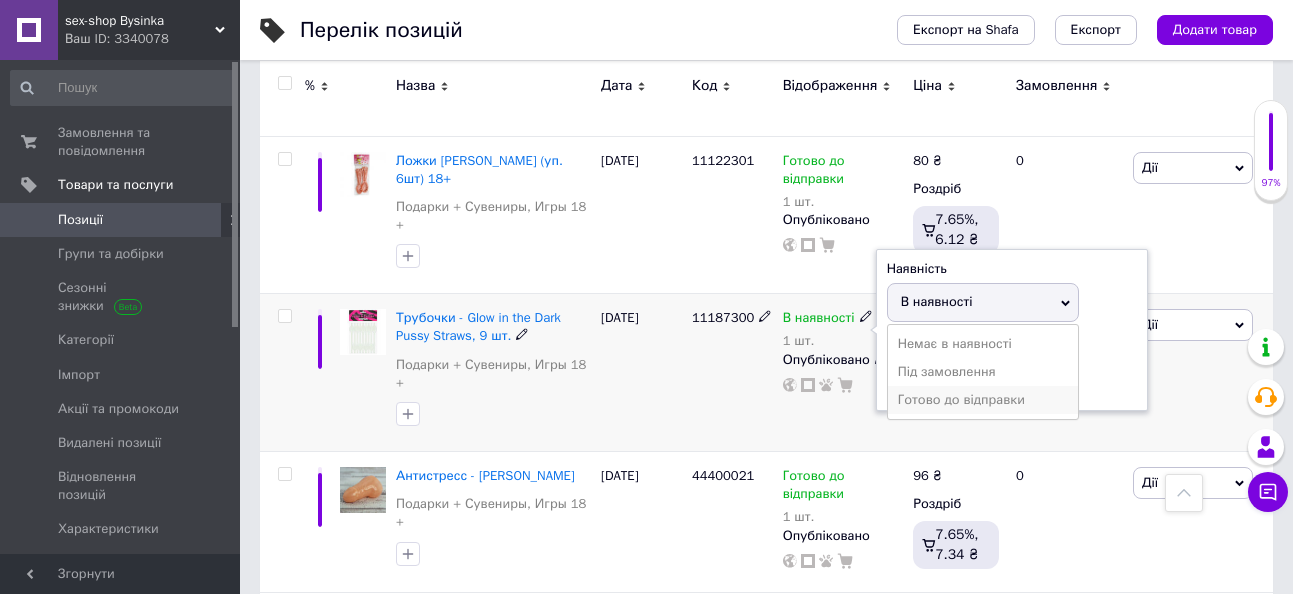 click on "Готово до відправки" at bounding box center (983, 400) 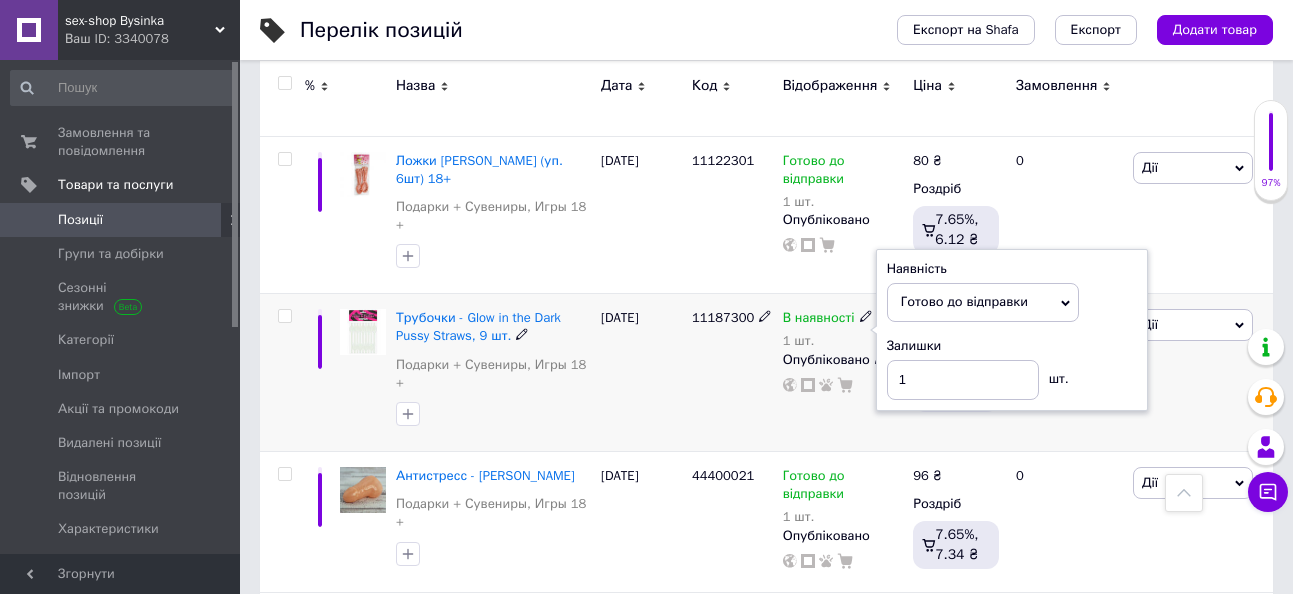 click on "[DATE]" at bounding box center (641, 373) 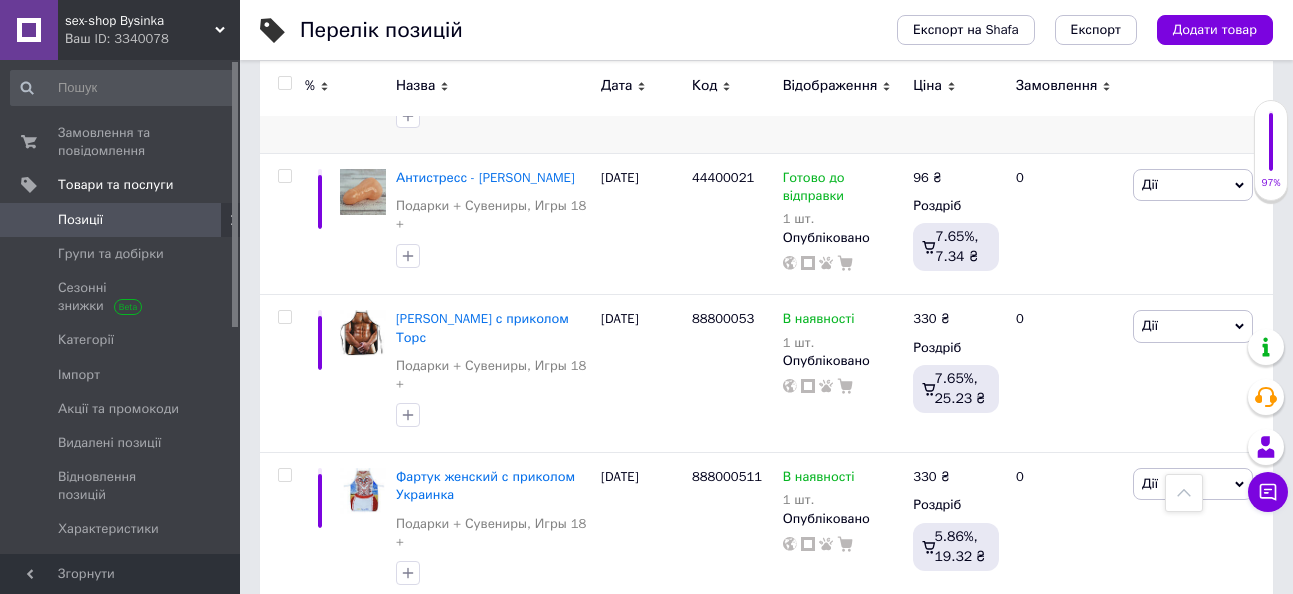 scroll, scrollTop: 1200, scrollLeft: 0, axis: vertical 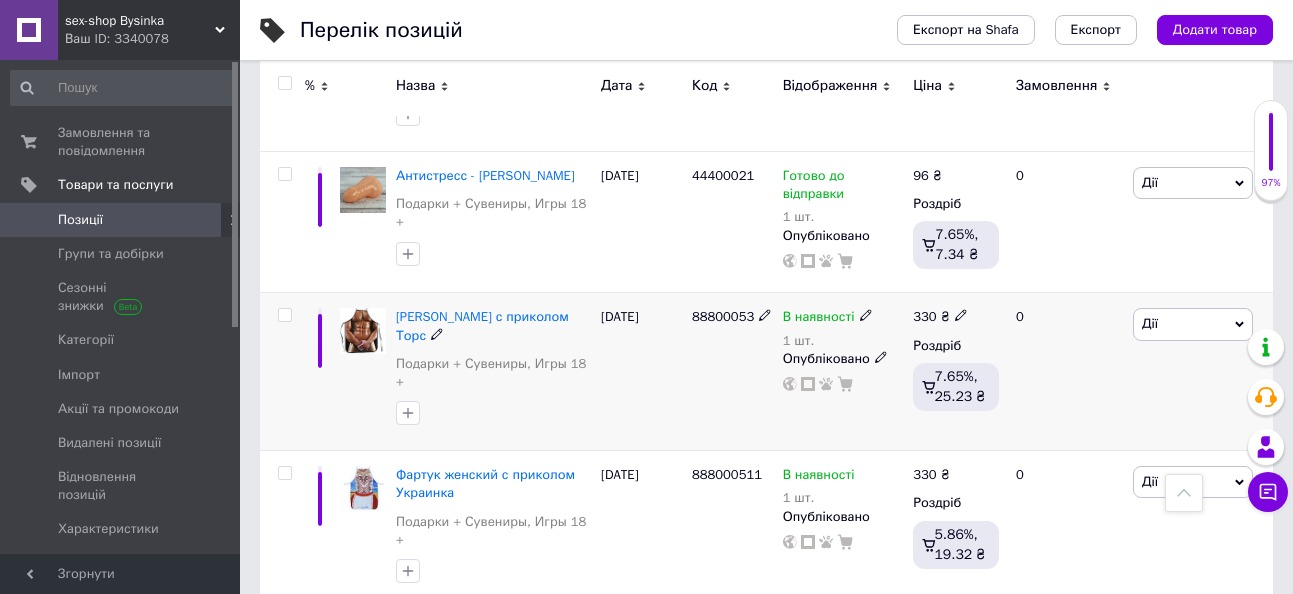 click on "В наявності" at bounding box center (828, 317) 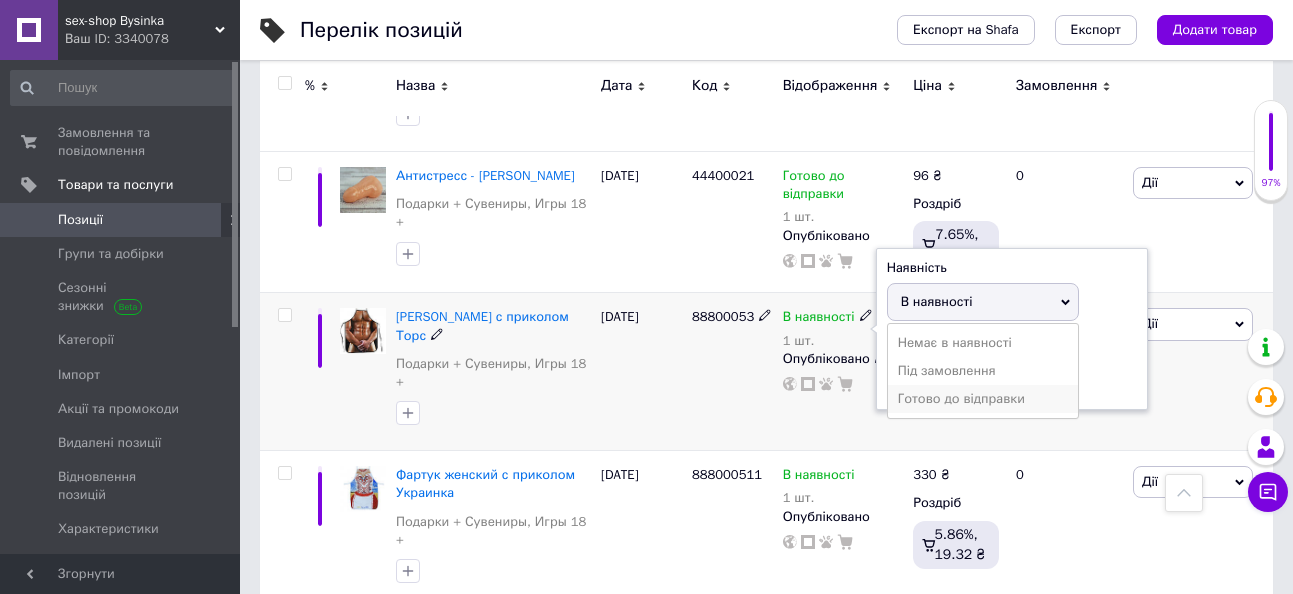 click on "Готово до відправки" at bounding box center [983, 399] 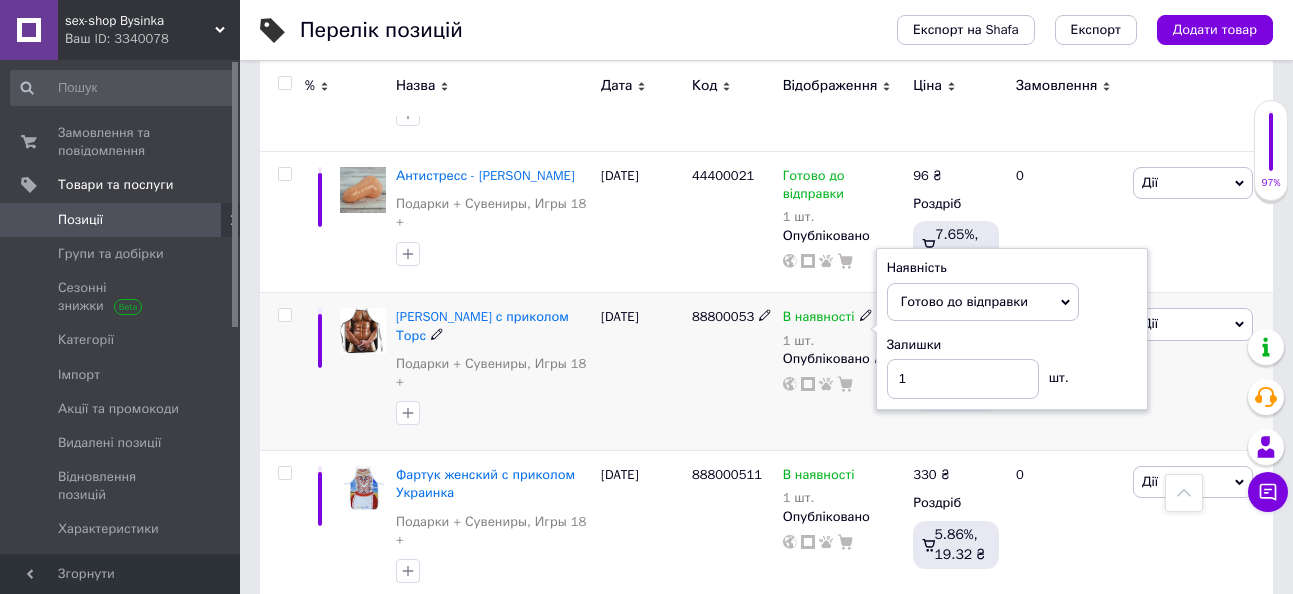 click on "88800053" at bounding box center [732, 372] 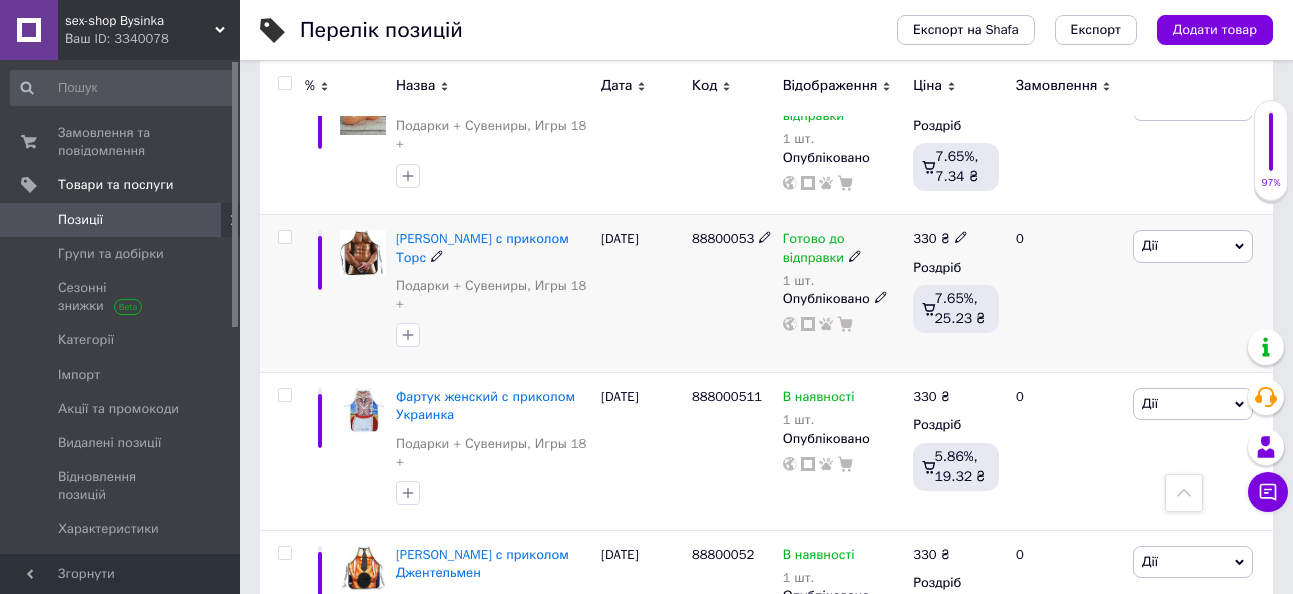 scroll, scrollTop: 1300, scrollLeft: 0, axis: vertical 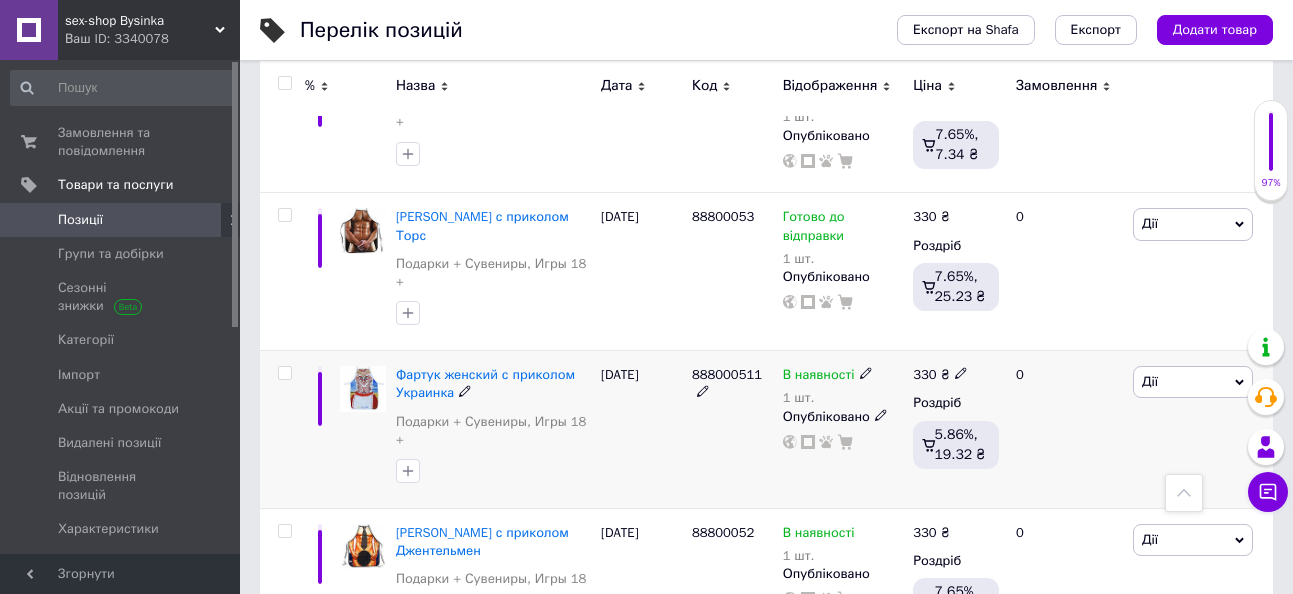 click on "В наявності" at bounding box center [819, 377] 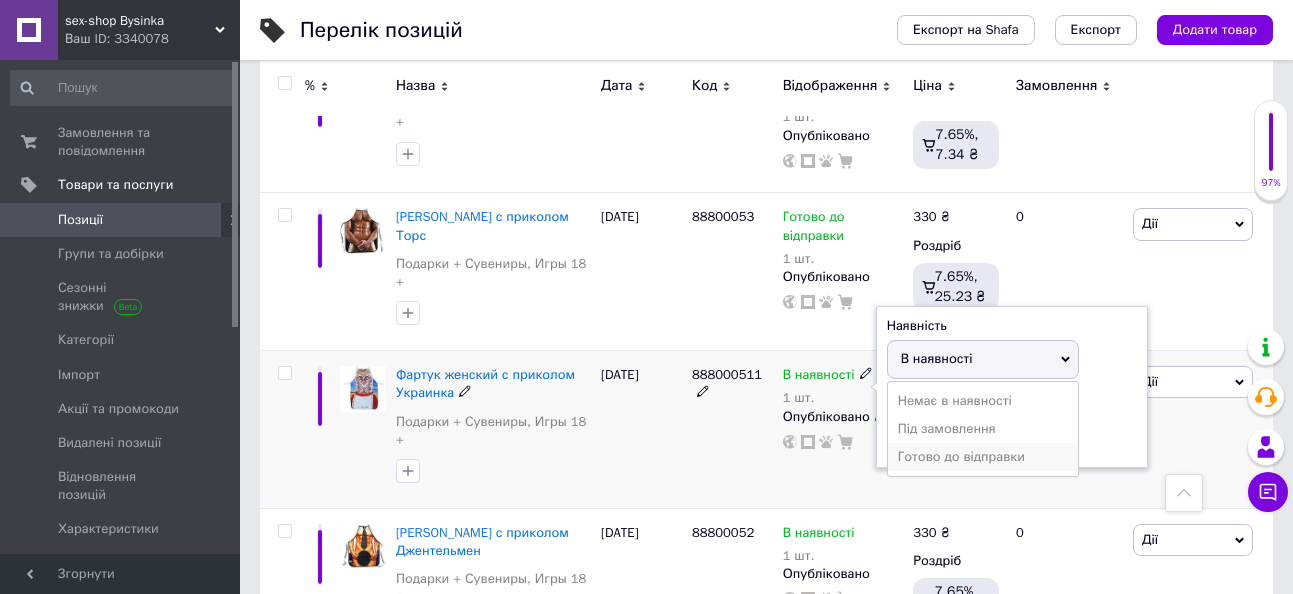 click on "Готово до відправки" at bounding box center [983, 457] 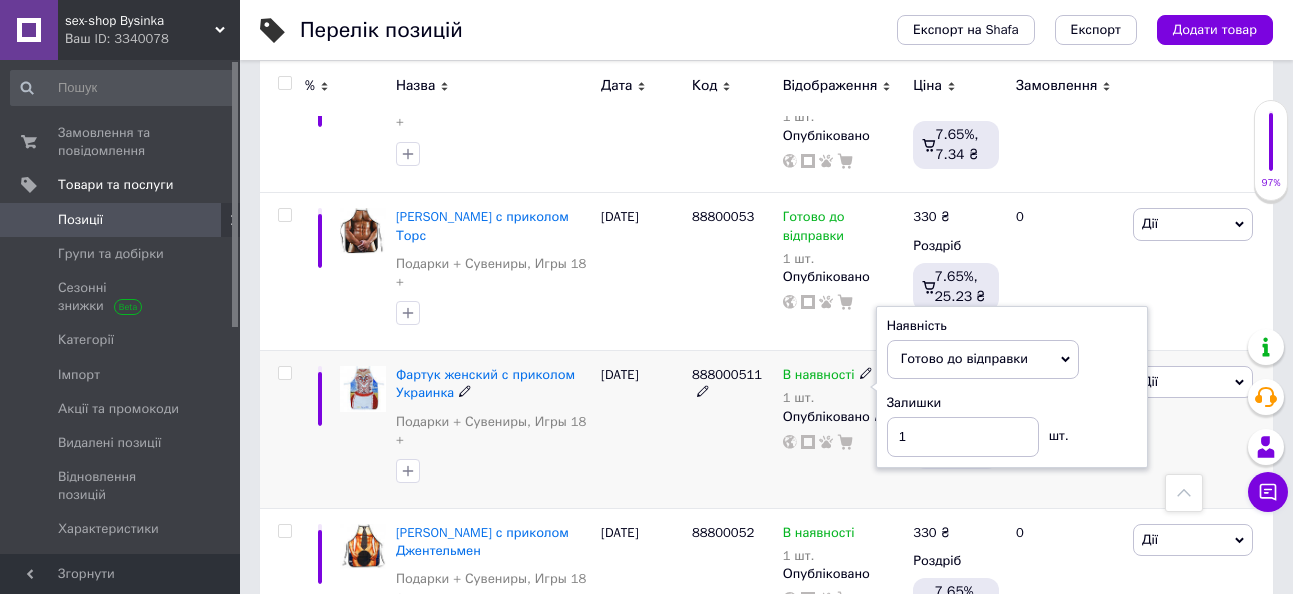 click on "[DATE]" at bounding box center (641, 430) 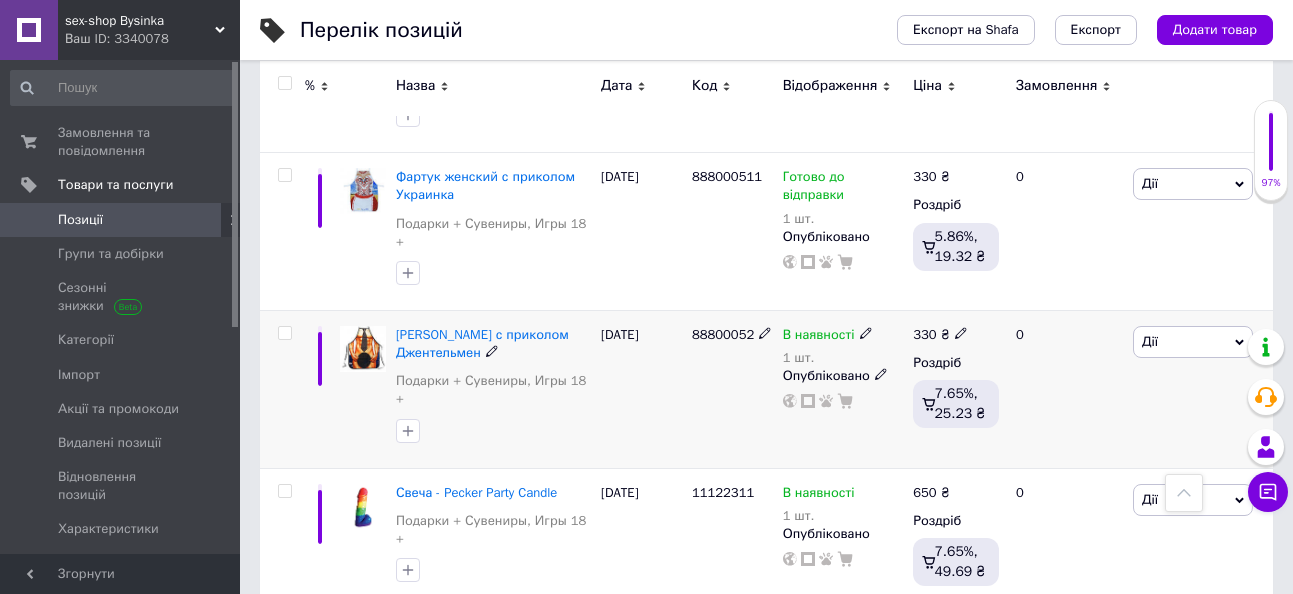 scroll, scrollTop: 1500, scrollLeft: 0, axis: vertical 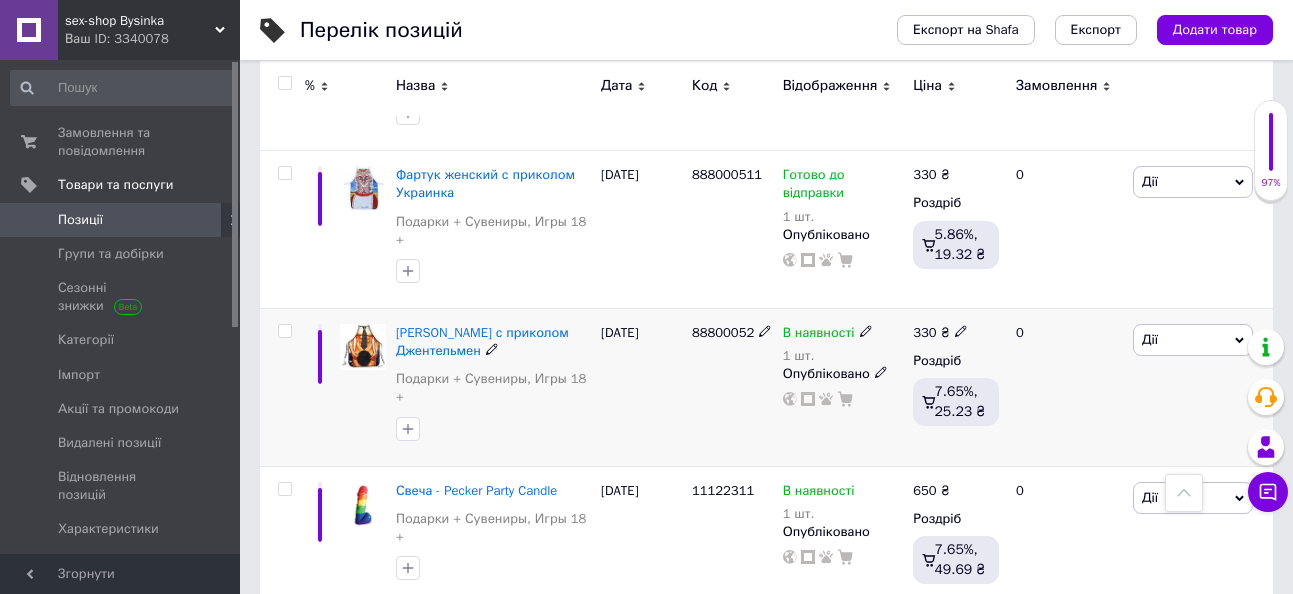 click on "В наявності" at bounding box center (819, 335) 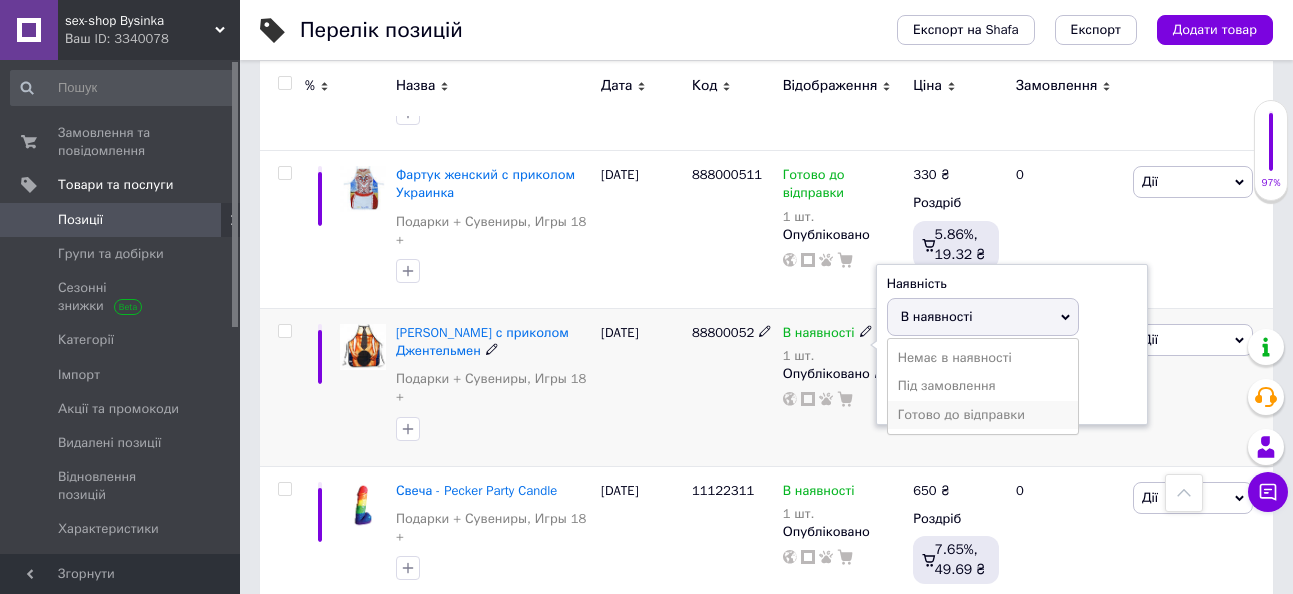 click on "Готово до відправки" at bounding box center (983, 415) 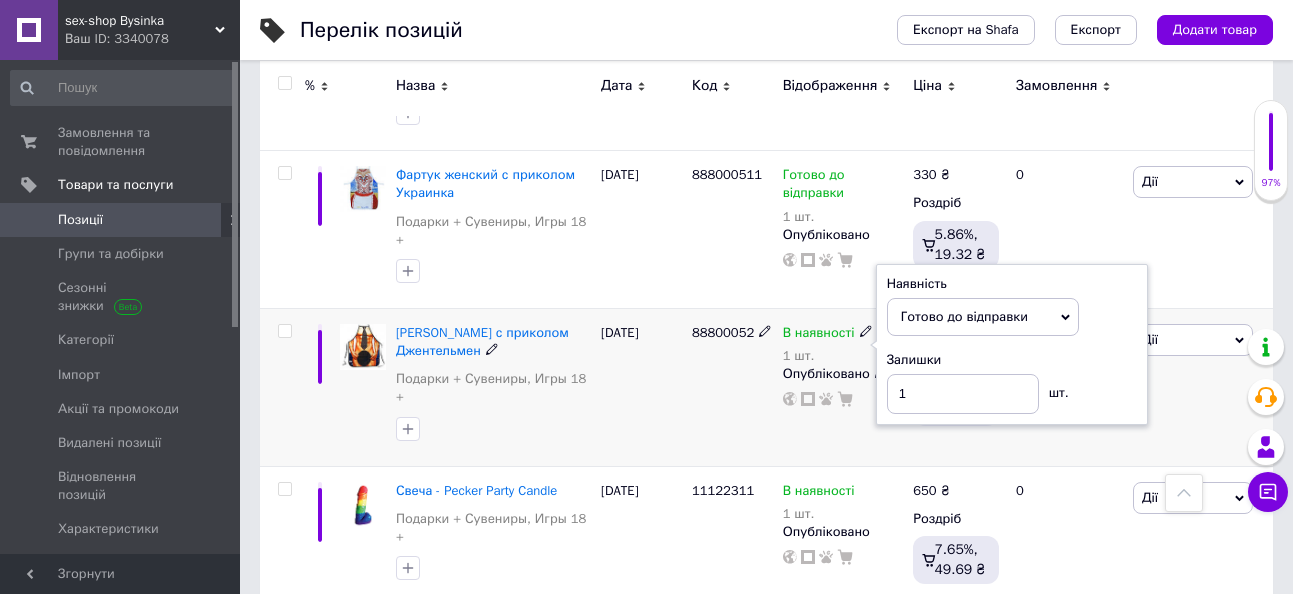click on "88800052" at bounding box center (732, 387) 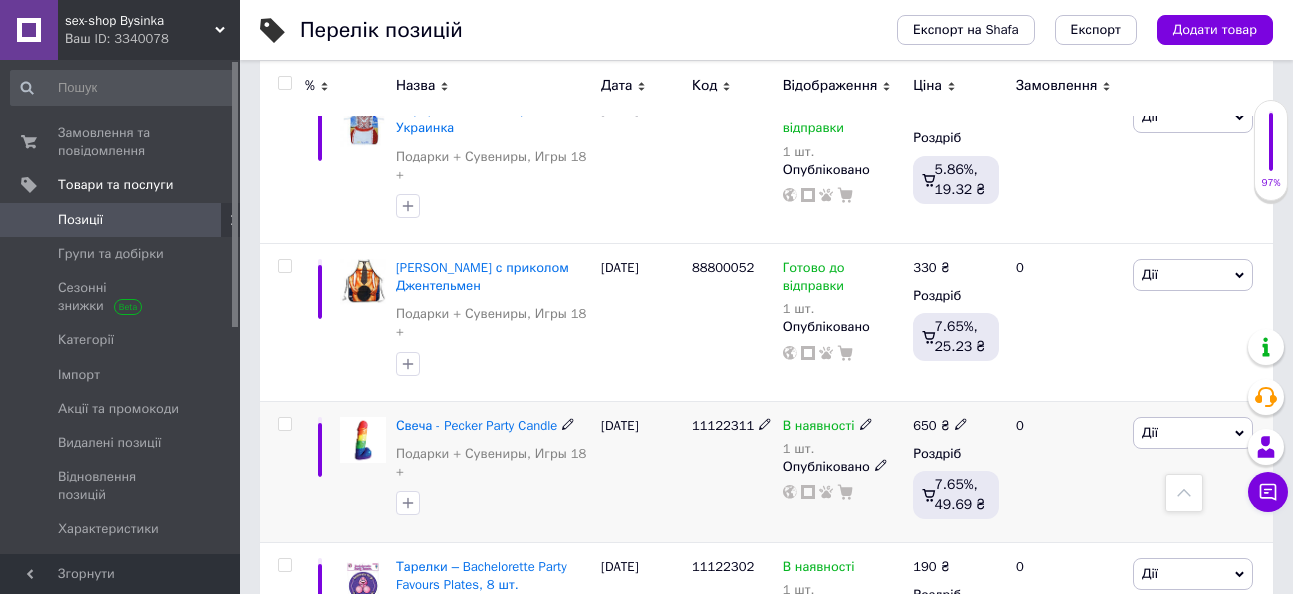 scroll, scrollTop: 1600, scrollLeft: 0, axis: vertical 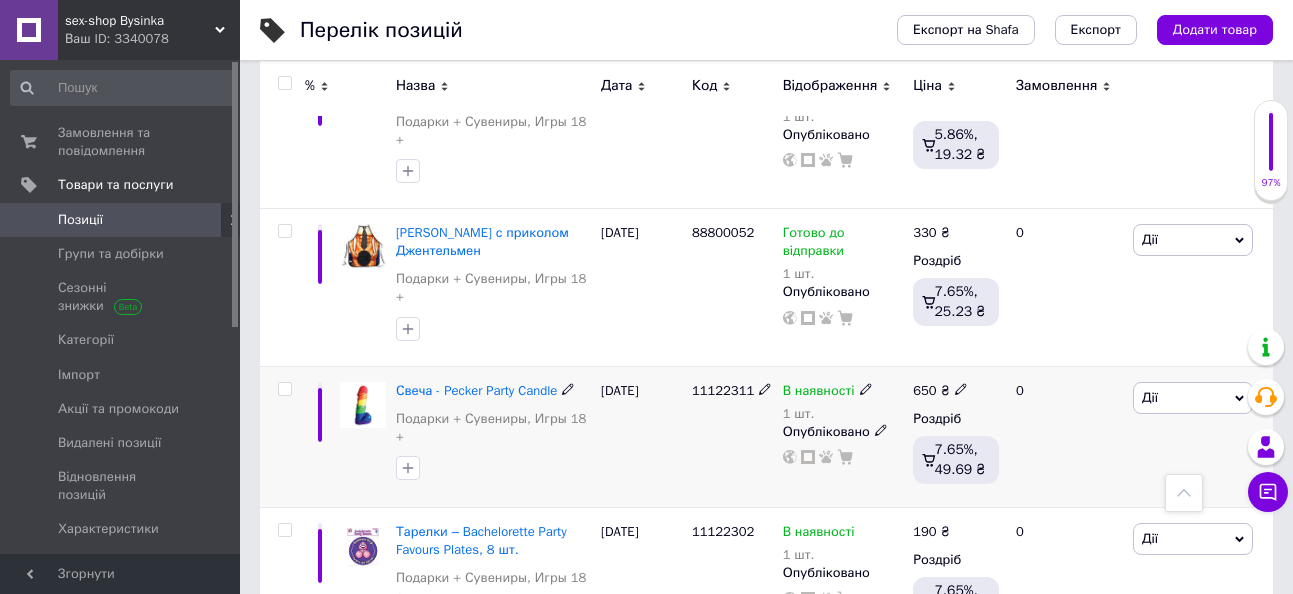 click on "В наявності" at bounding box center (819, 393) 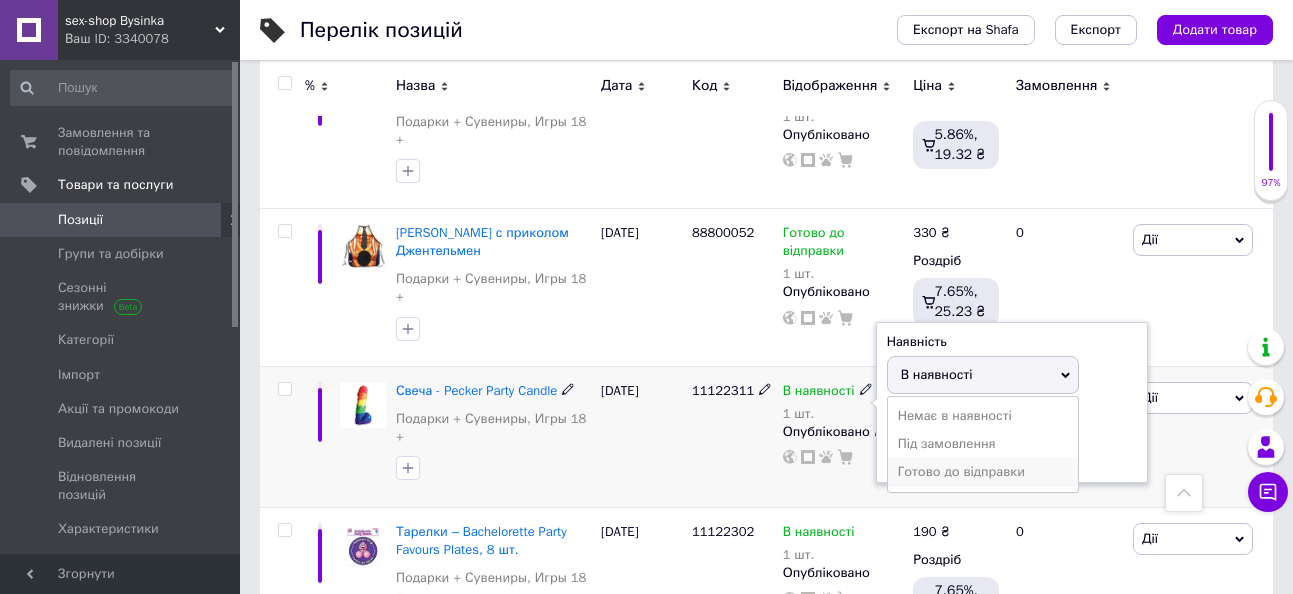 click on "Готово до відправки" at bounding box center (983, 472) 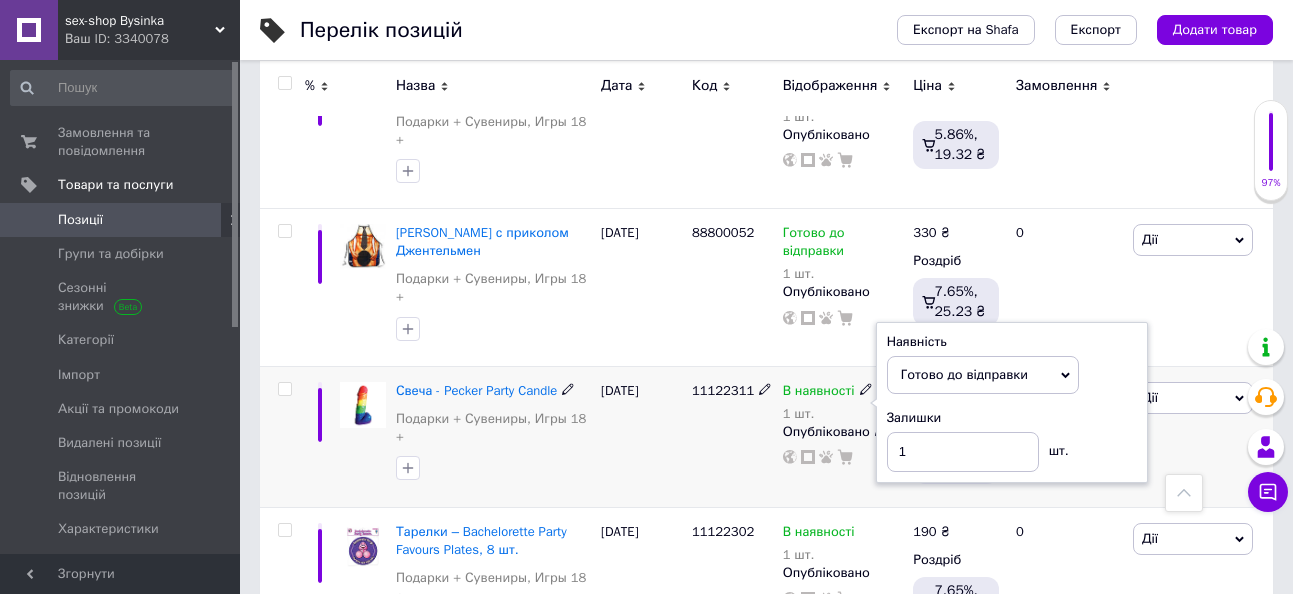 click on "11122311" at bounding box center (732, 436) 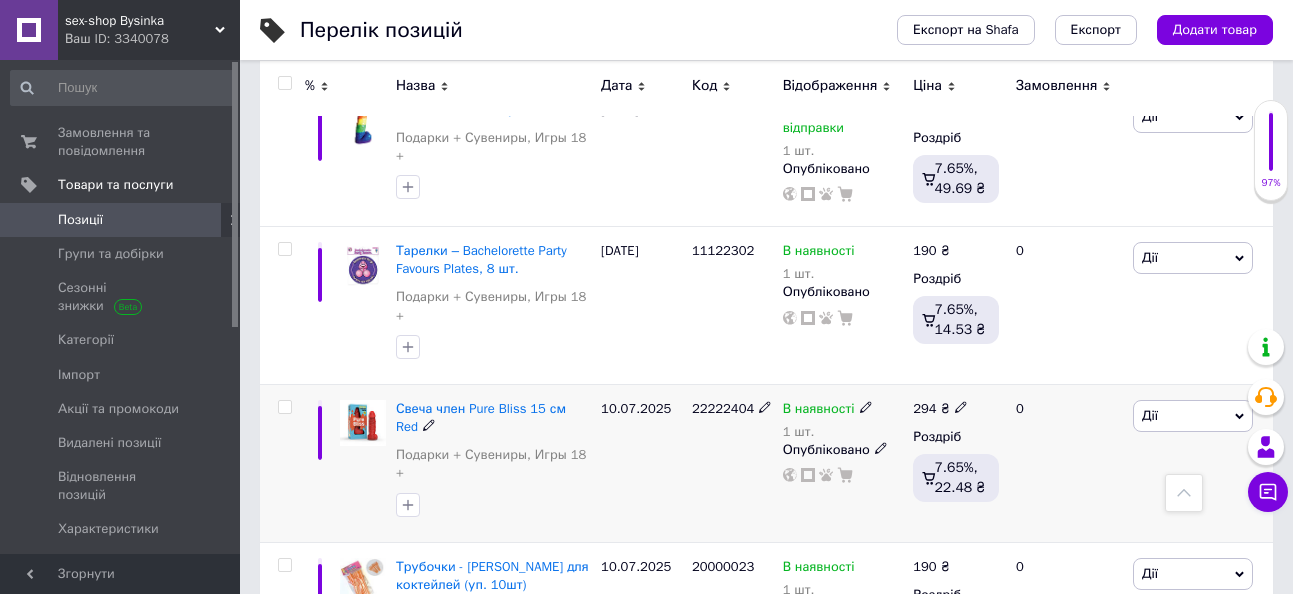 scroll, scrollTop: 1900, scrollLeft: 0, axis: vertical 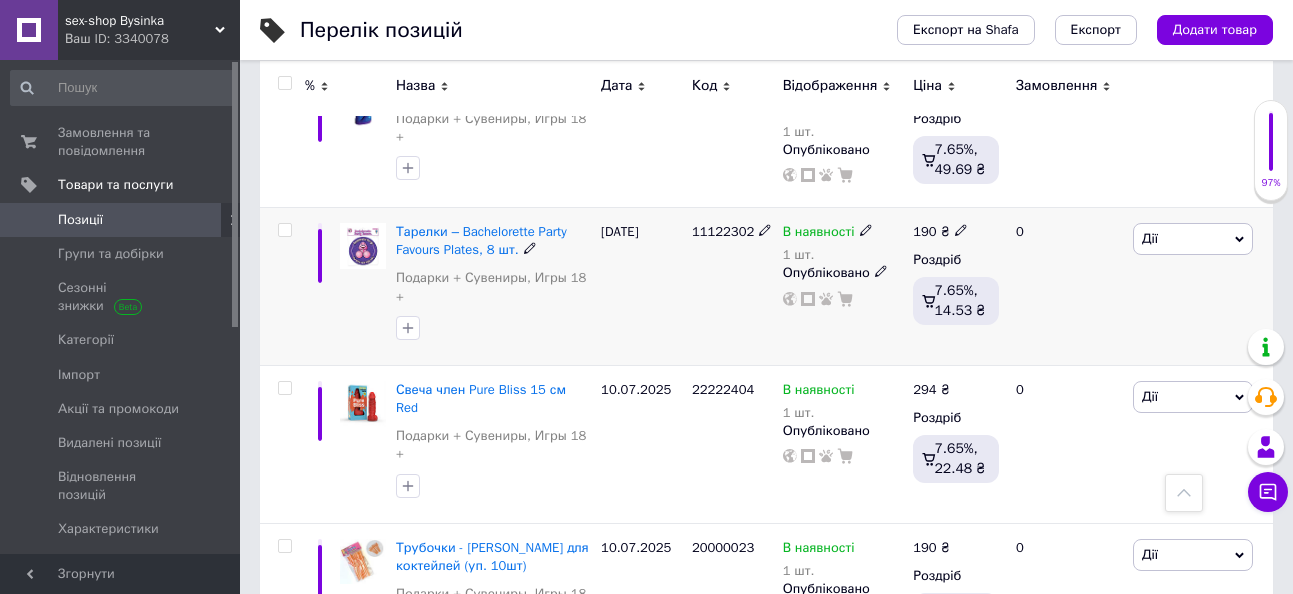 click 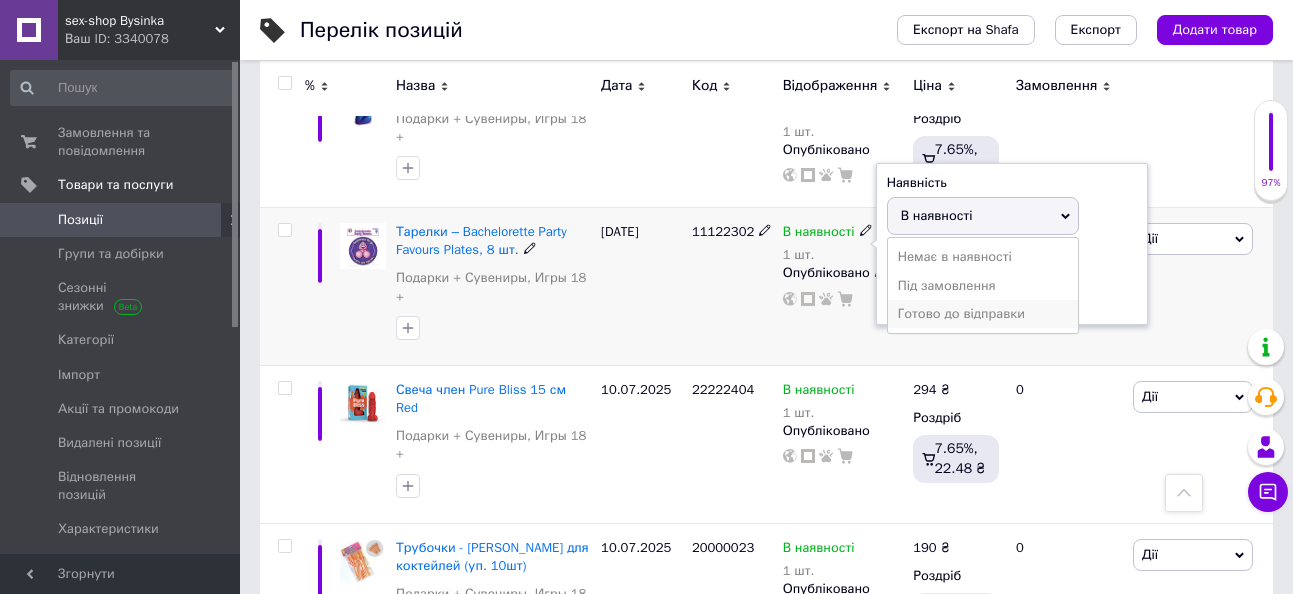 click on "Готово до відправки" at bounding box center [983, 314] 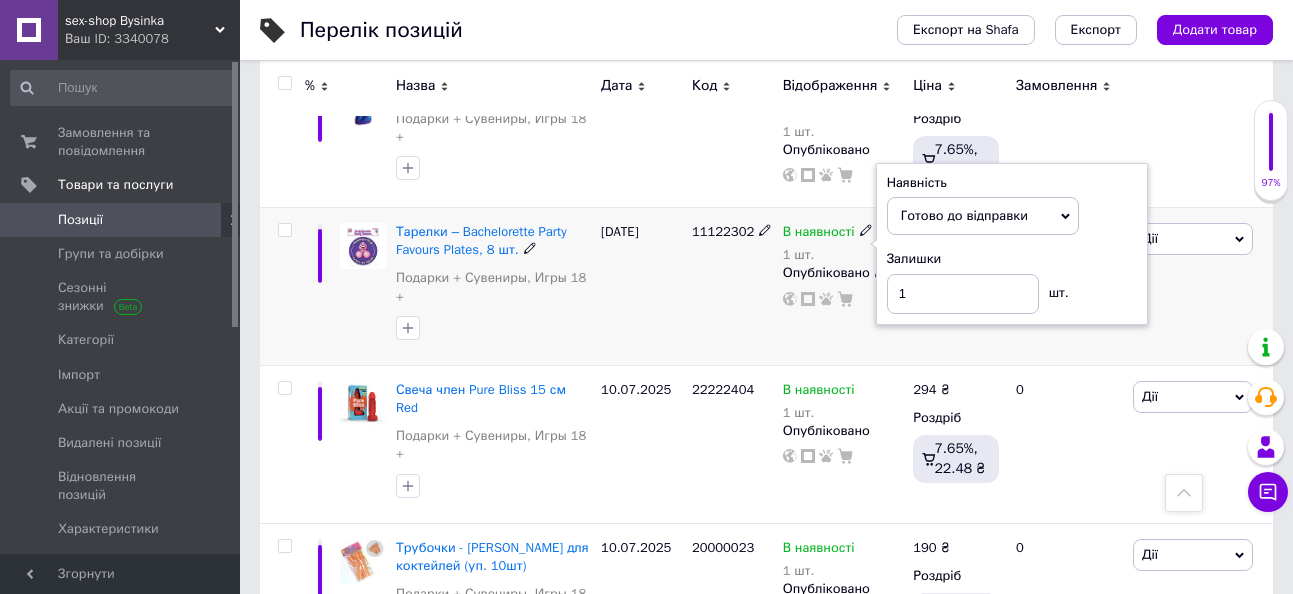 click on "11122302" at bounding box center (732, 287) 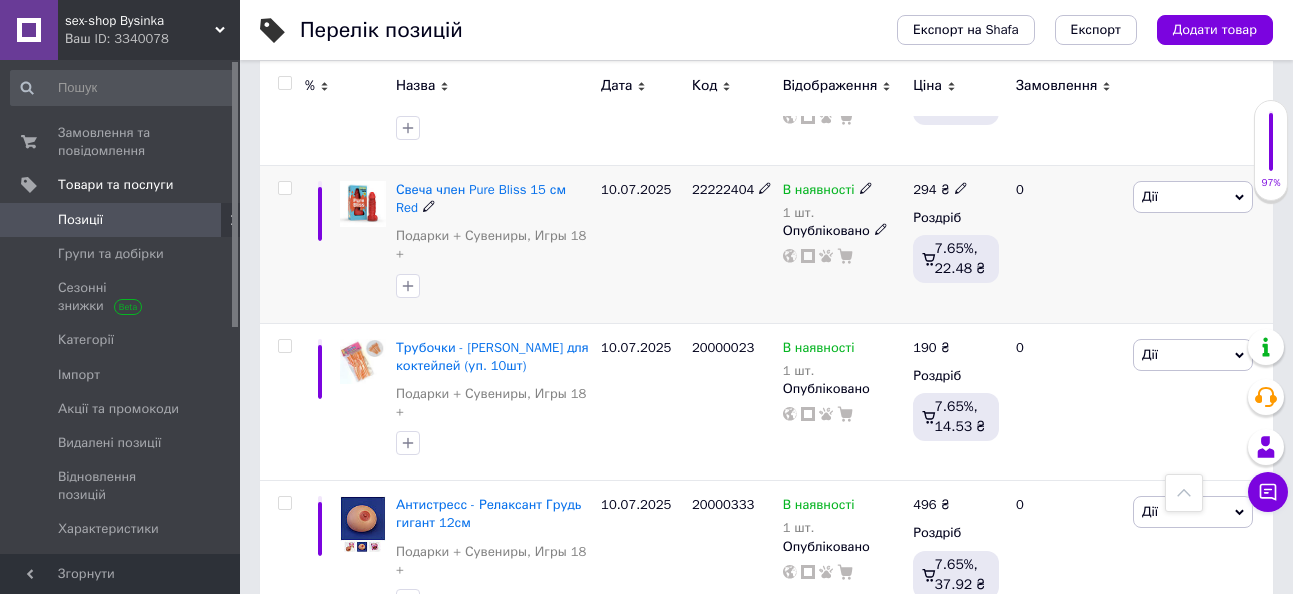 scroll, scrollTop: 2000, scrollLeft: 0, axis: vertical 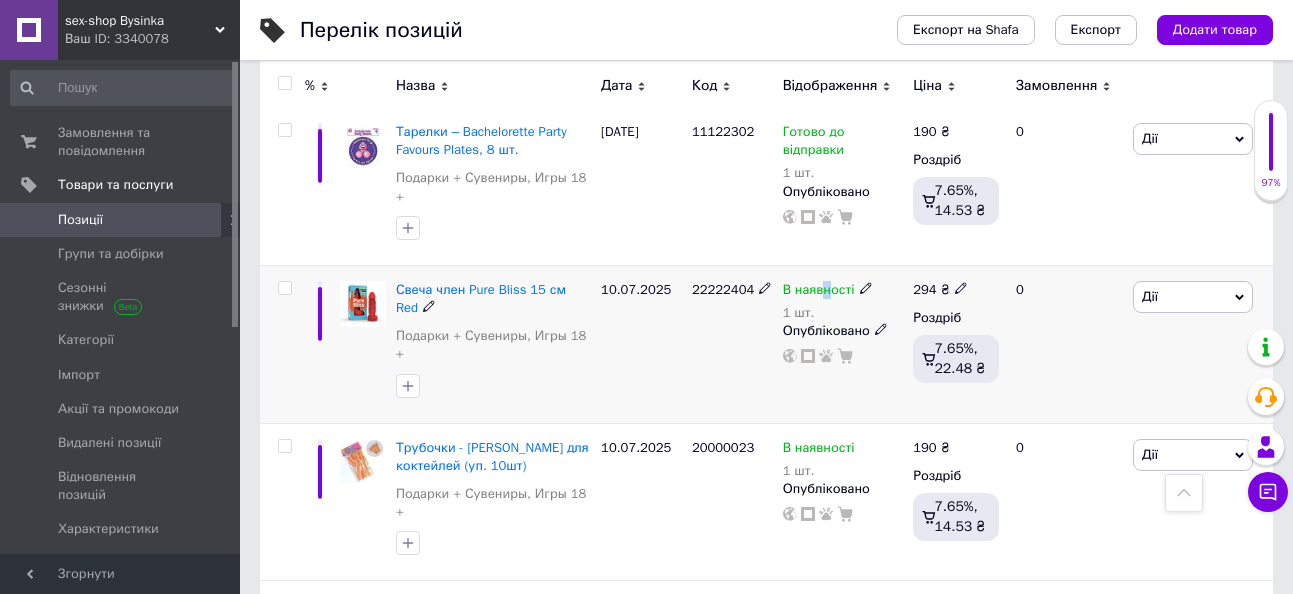 click on "В наявності" at bounding box center [819, 292] 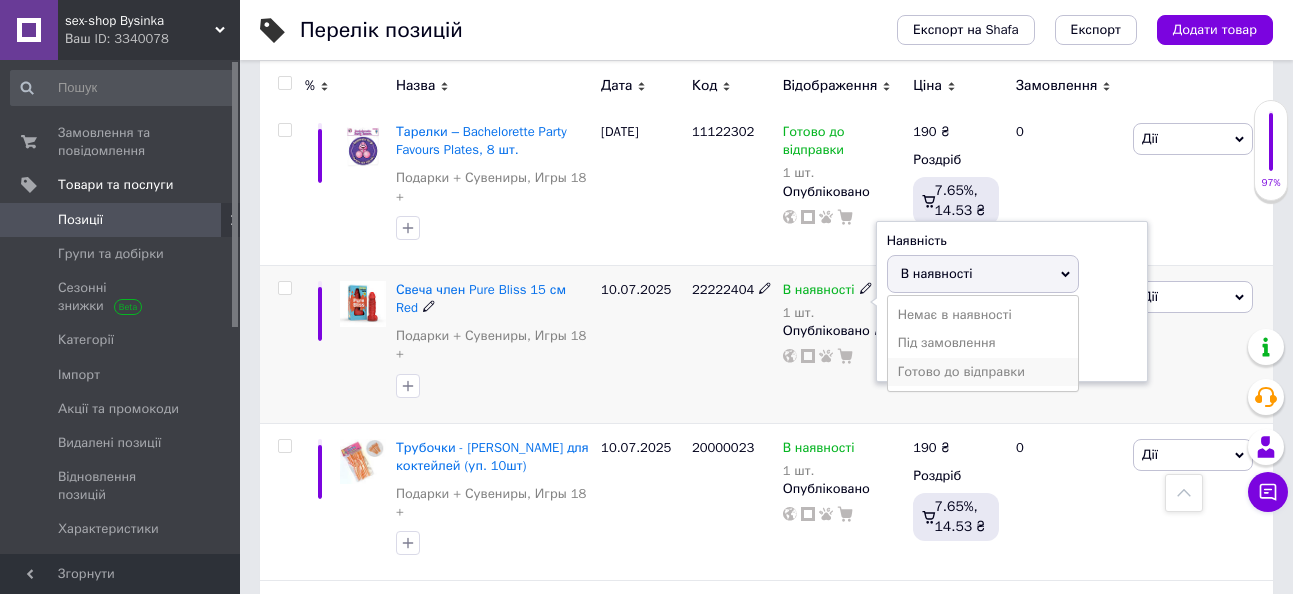 click on "Готово до відправки" at bounding box center [983, 372] 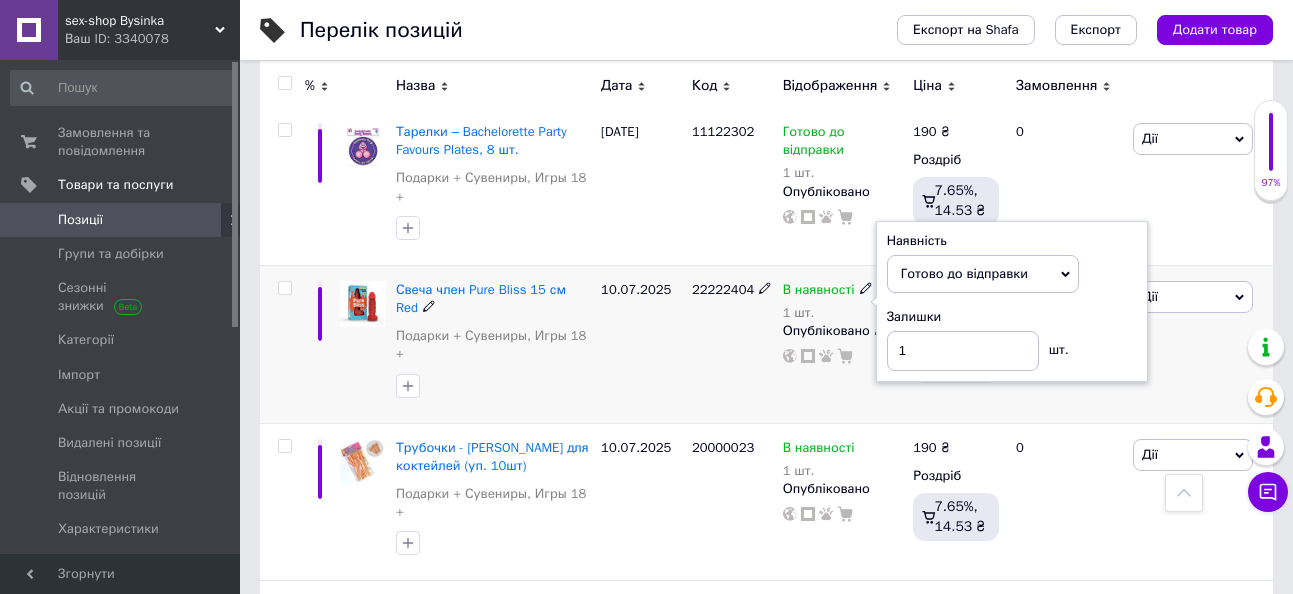 click on "10.07.2025" at bounding box center (641, 344) 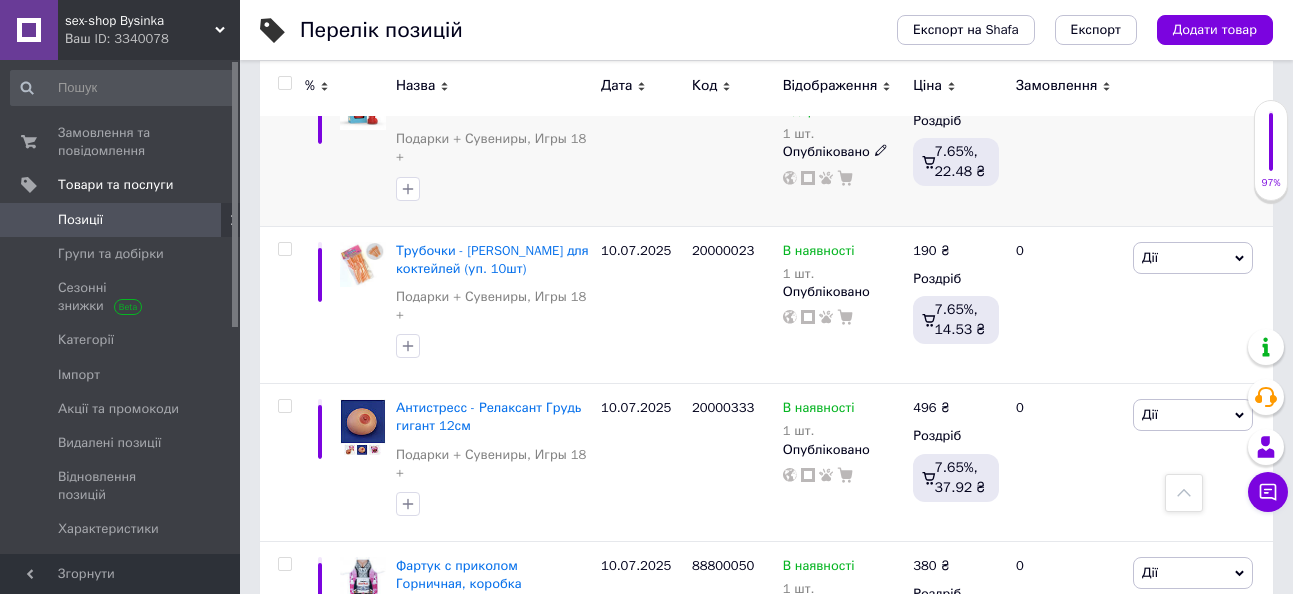 scroll, scrollTop: 2200, scrollLeft: 0, axis: vertical 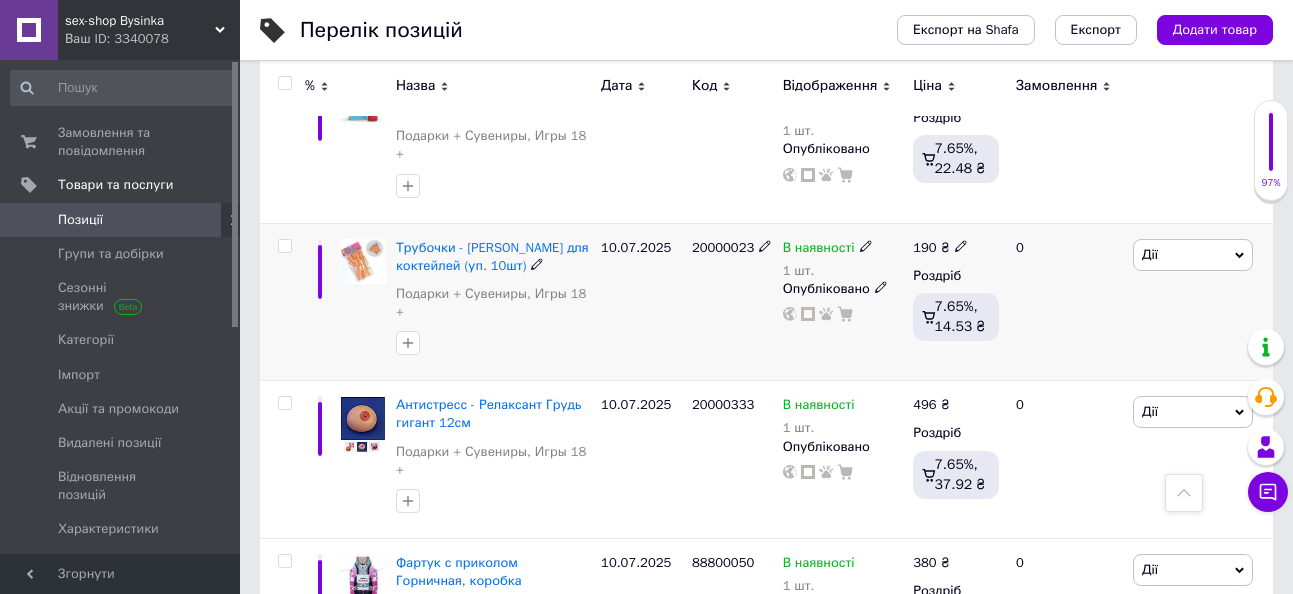 click on "В наявності" at bounding box center [819, 250] 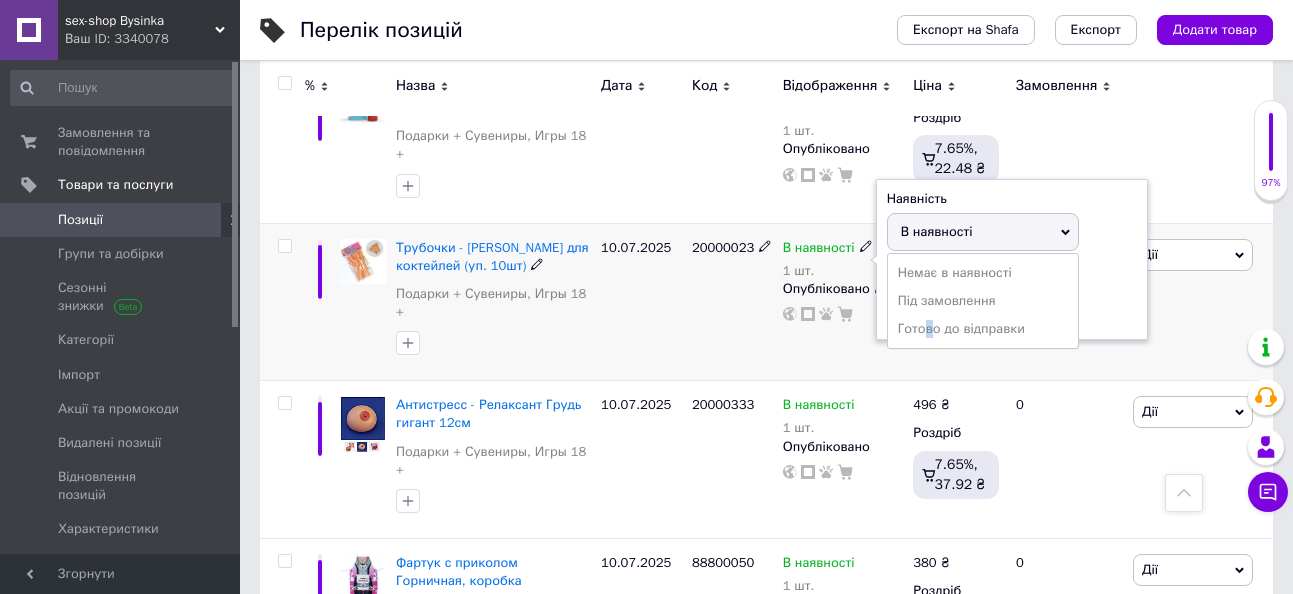 click on "Готово до відправки" at bounding box center (983, 329) 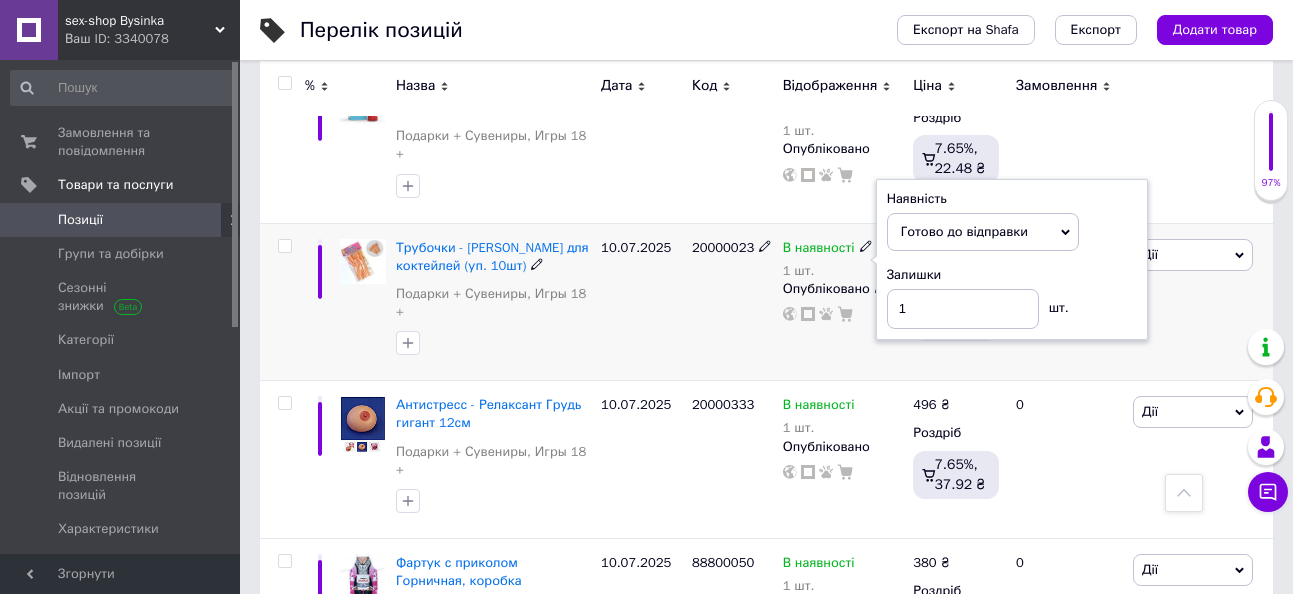 click on "10.07.2025" at bounding box center [641, 302] 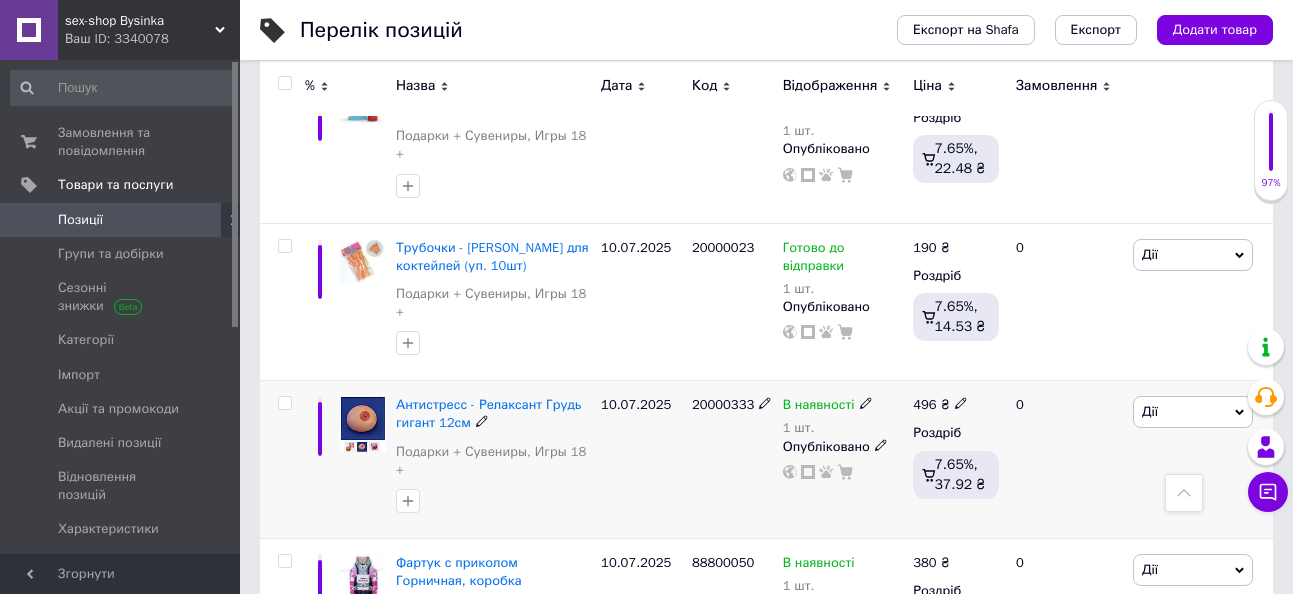 click on "В наявності" at bounding box center (819, 407) 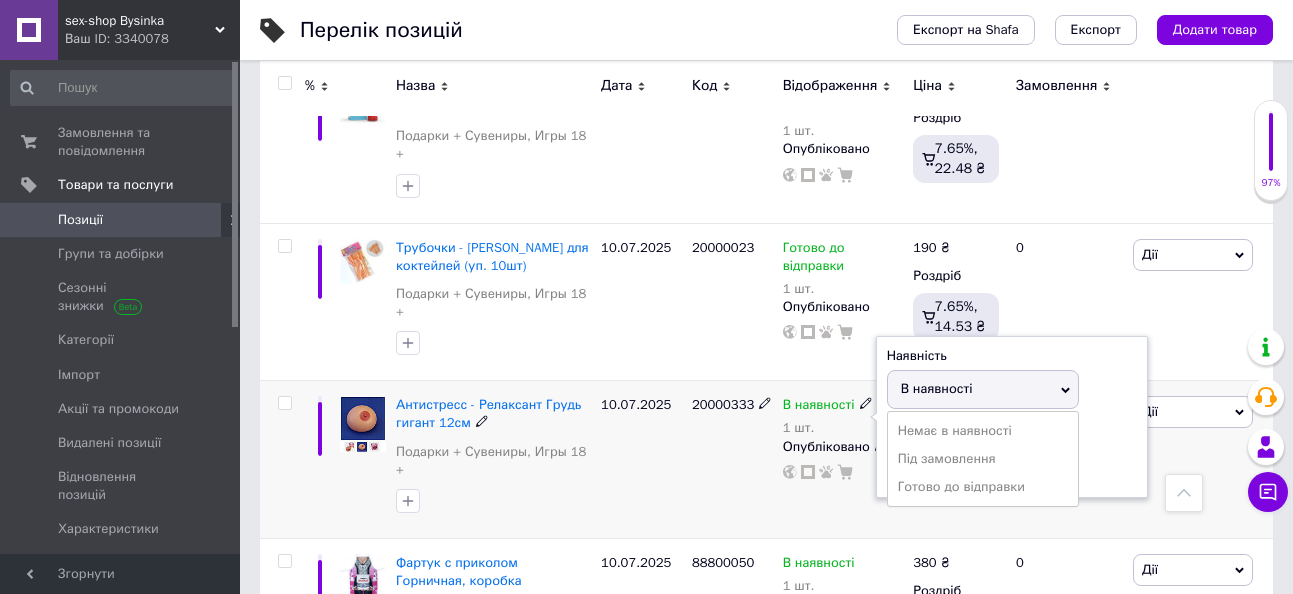 click on "Готово до відправки" at bounding box center (983, 487) 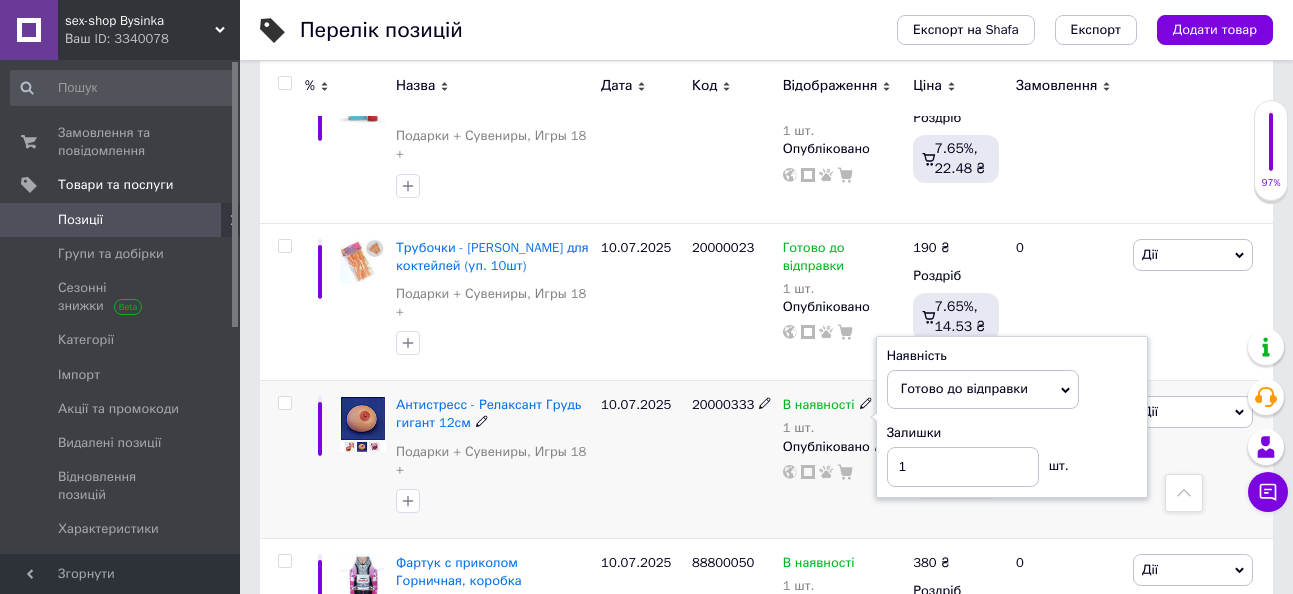 click on "20000333" at bounding box center [732, 460] 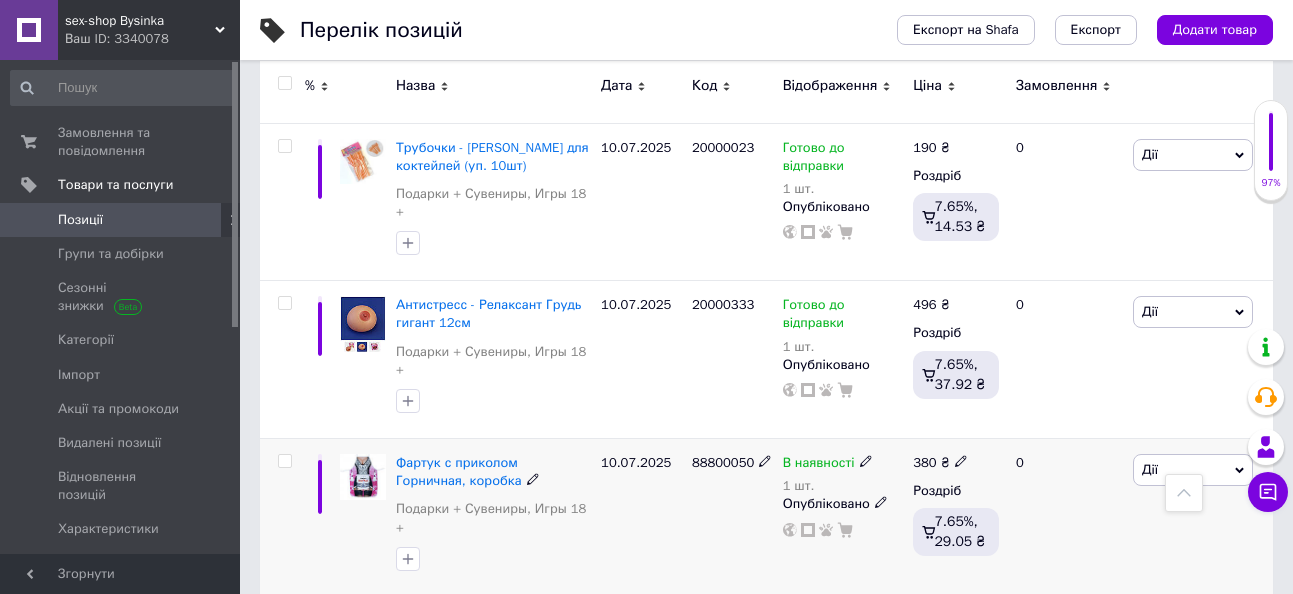 scroll, scrollTop: 2400, scrollLeft: 0, axis: vertical 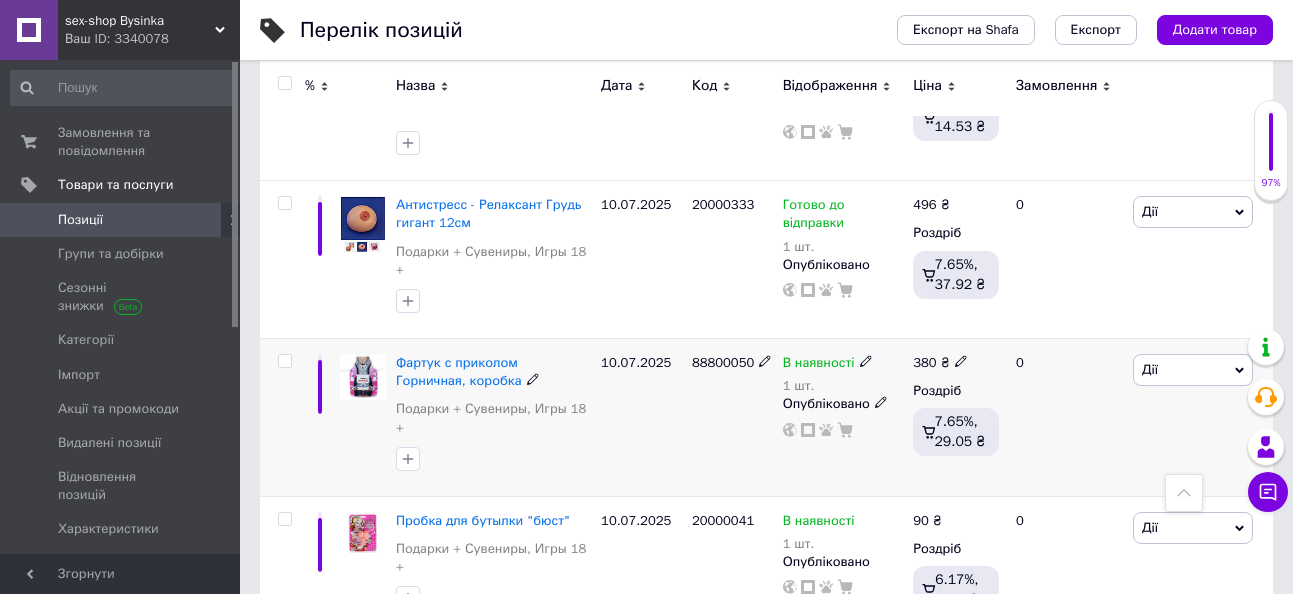 click on "В наявності" at bounding box center (819, 365) 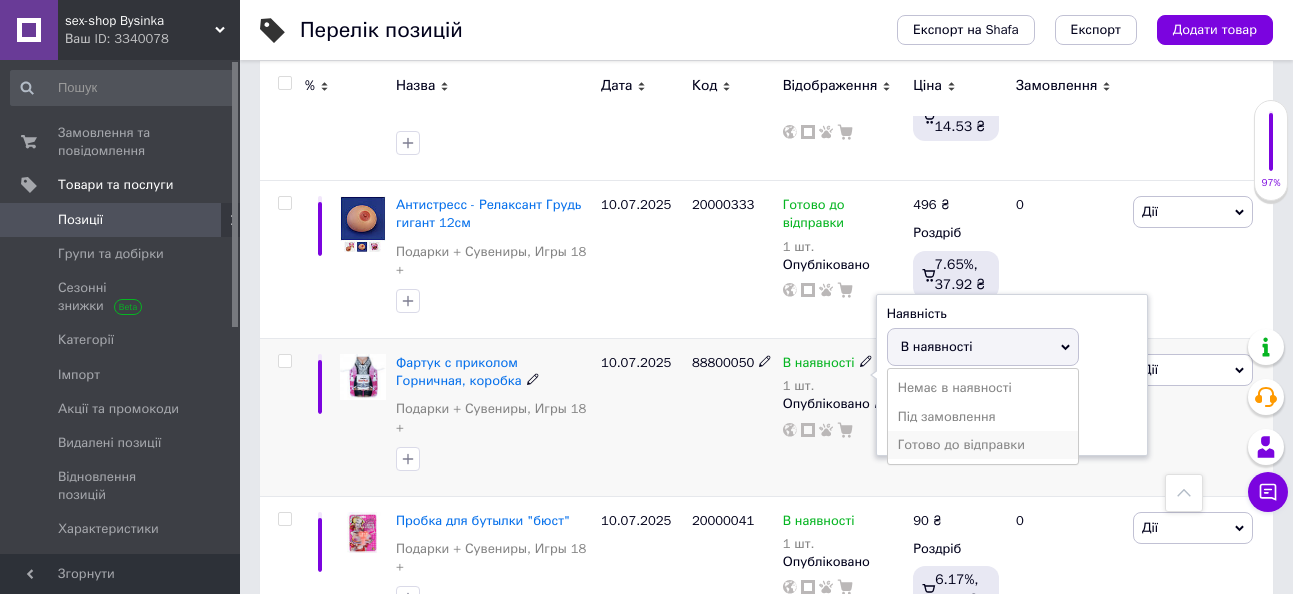click on "Готово до відправки" at bounding box center [983, 445] 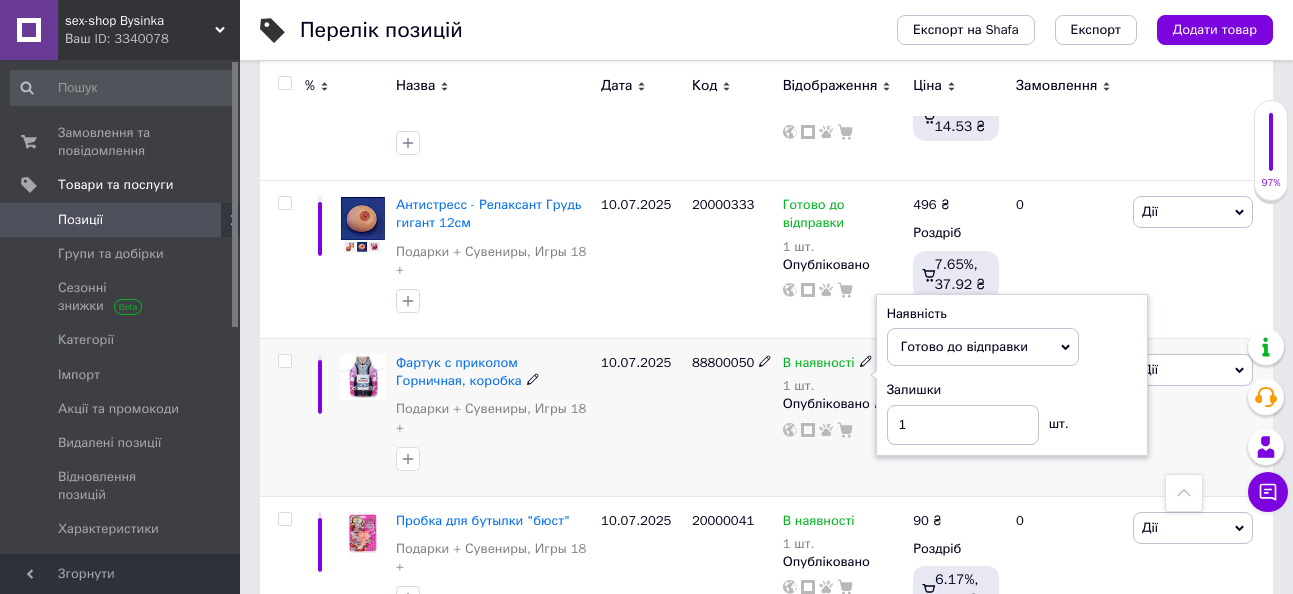 click on "10.07.2025" at bounding box center [641, 418] 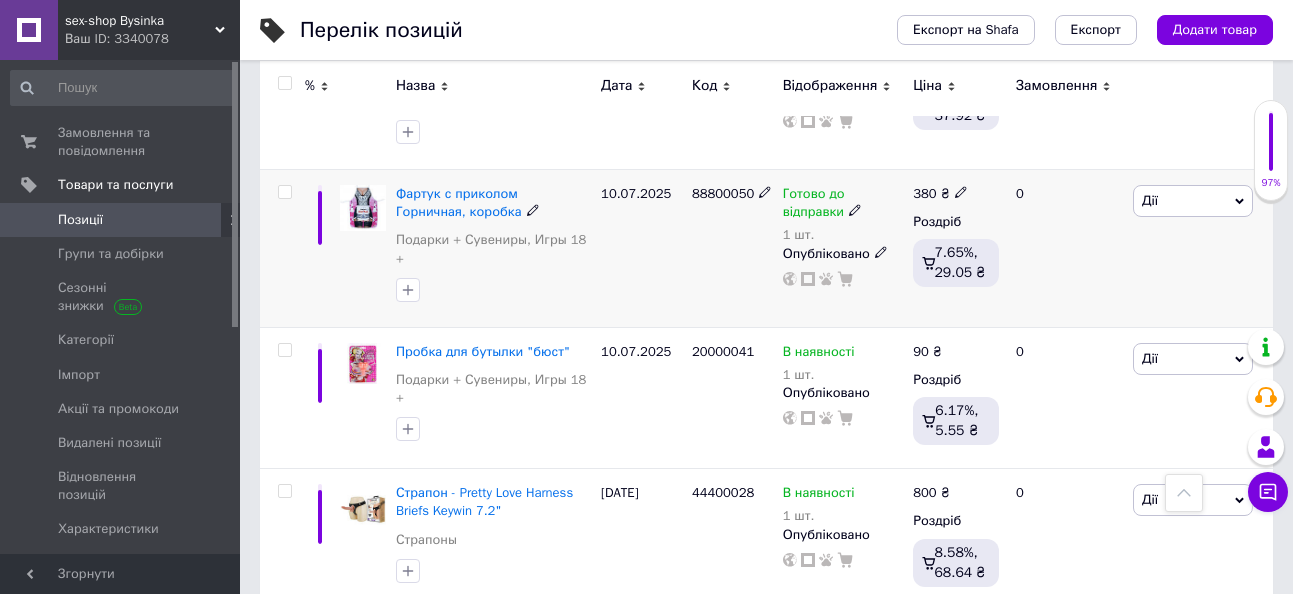 scroll, scrollTop: 2600, scrollLeft: 0, axis: vertical 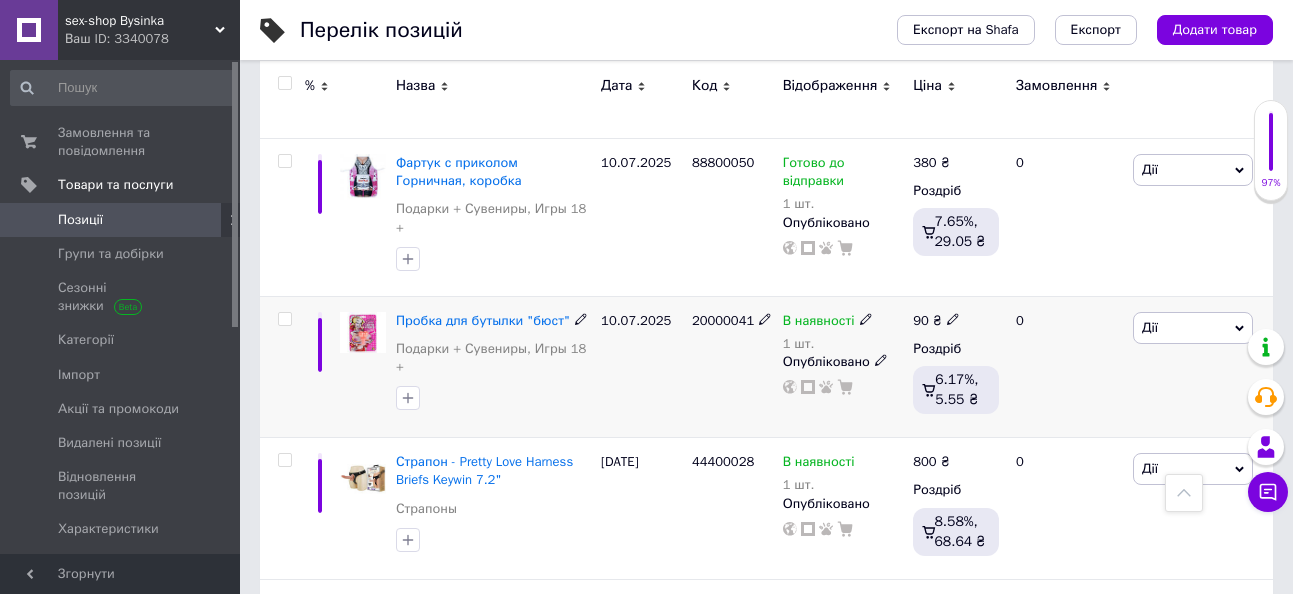click on "В наявності" at bounding box center [819, 323] 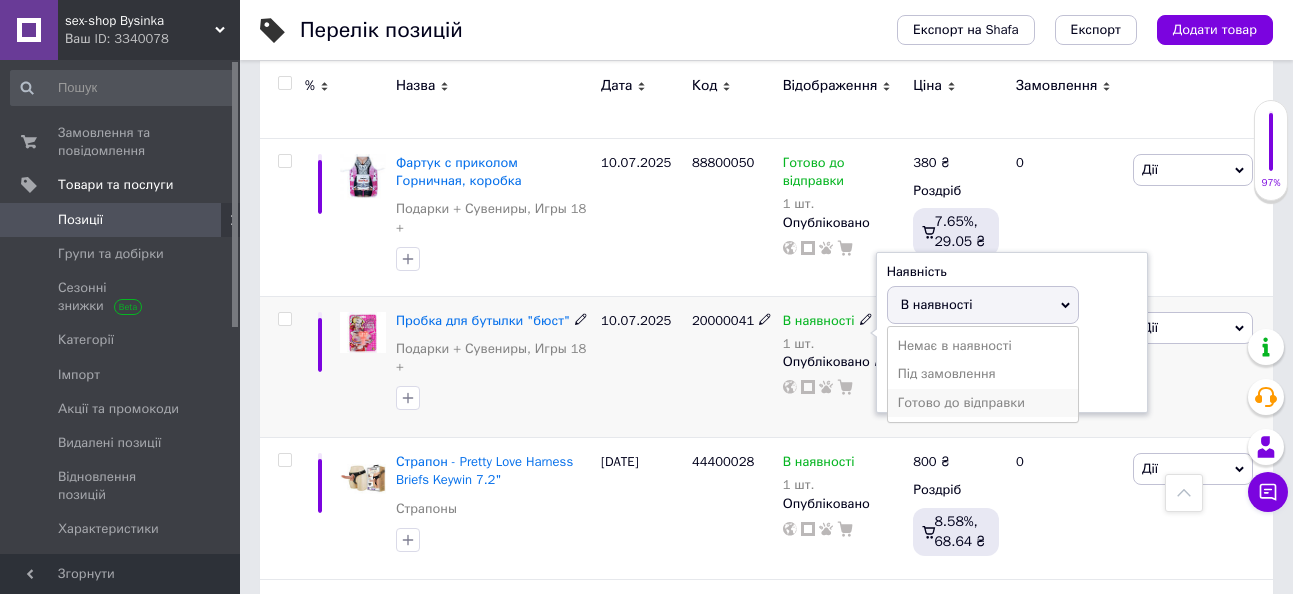 click on "Готово до відправки" at bounding box center [983, 403] 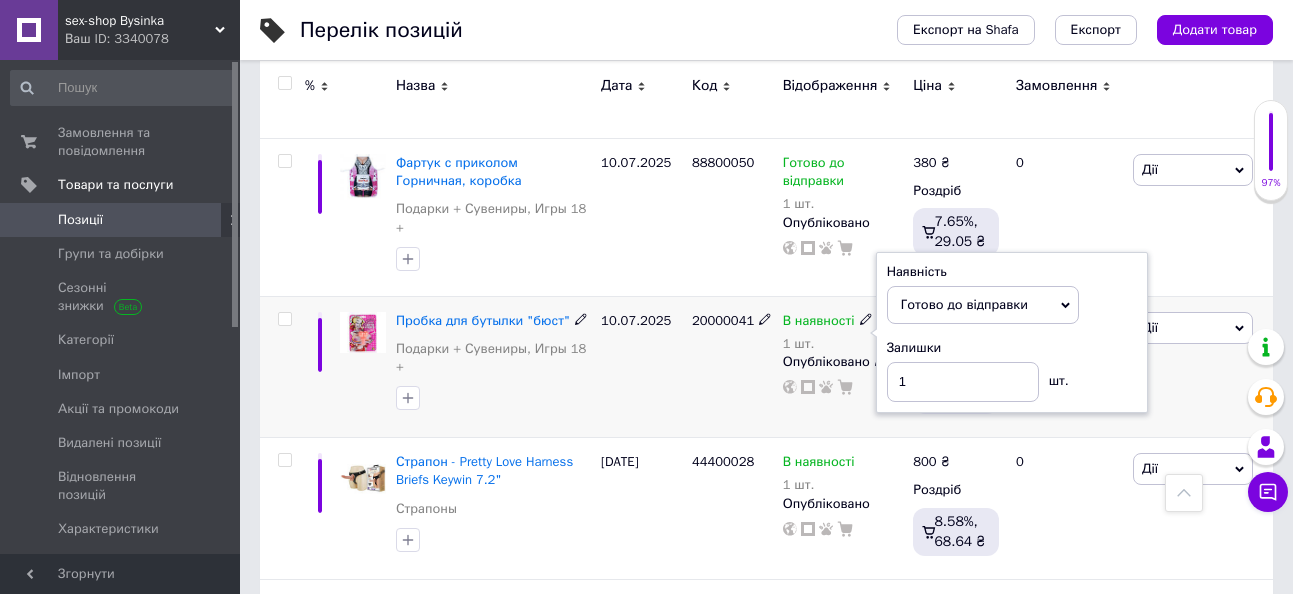 click on "20000041" at bounding box center (732, 366) 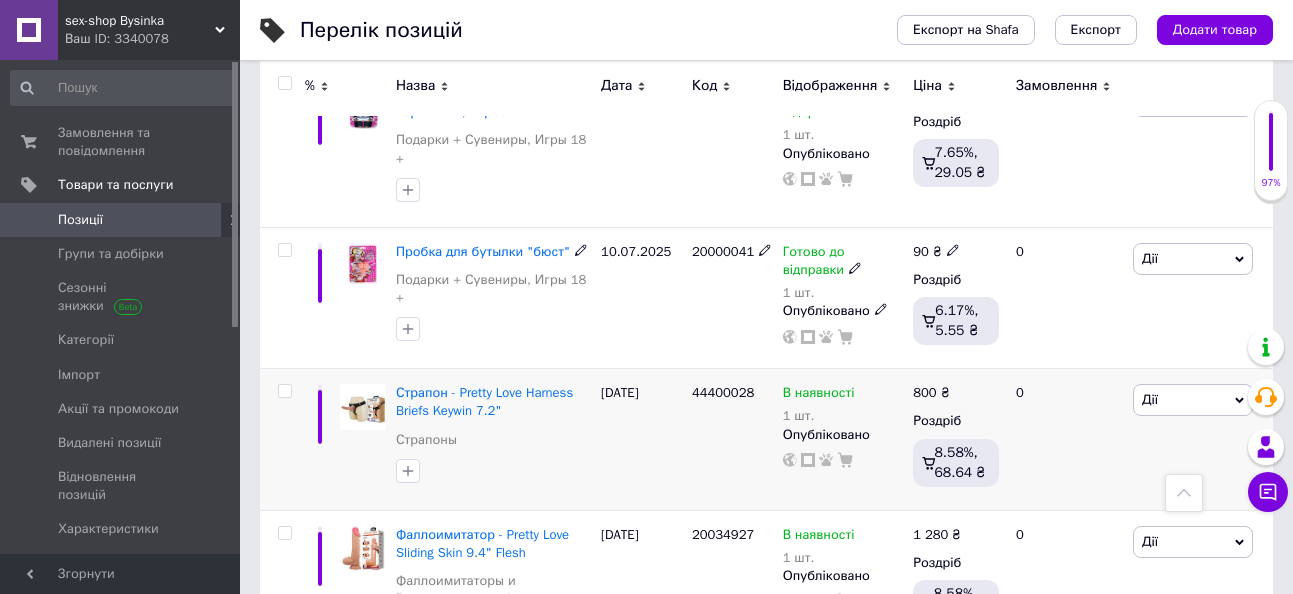 scroll, scrollTop: 2800, scrollLeft: 0, axis: vertical 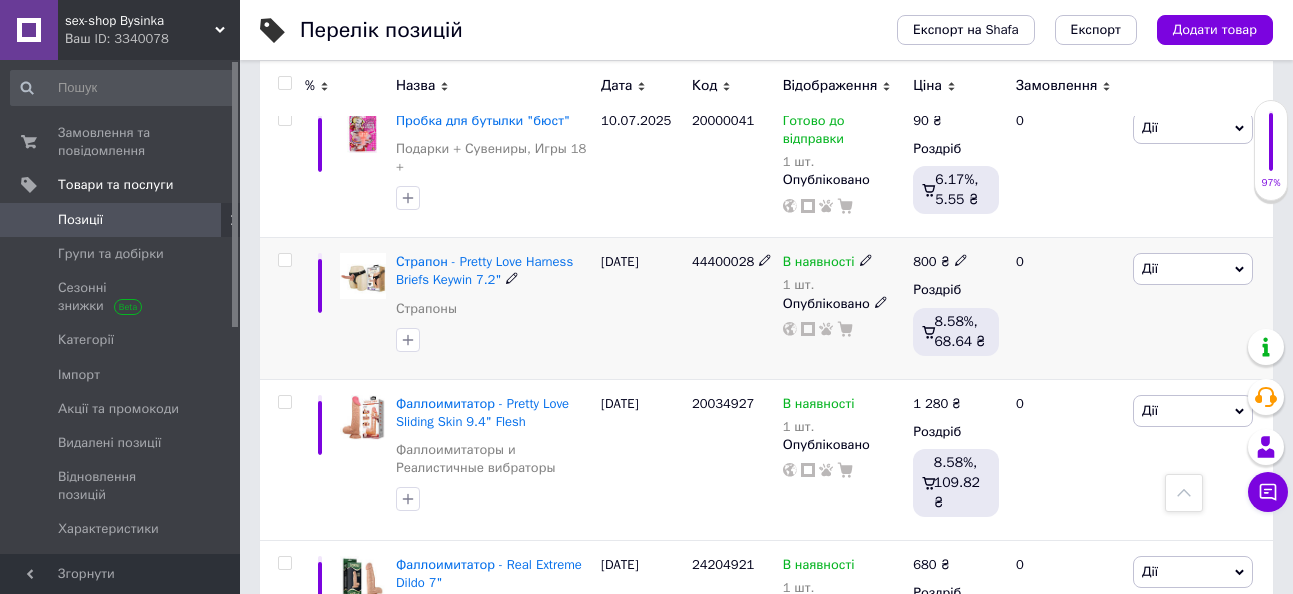 click on "В наявності" at bounding box center (828, 262) 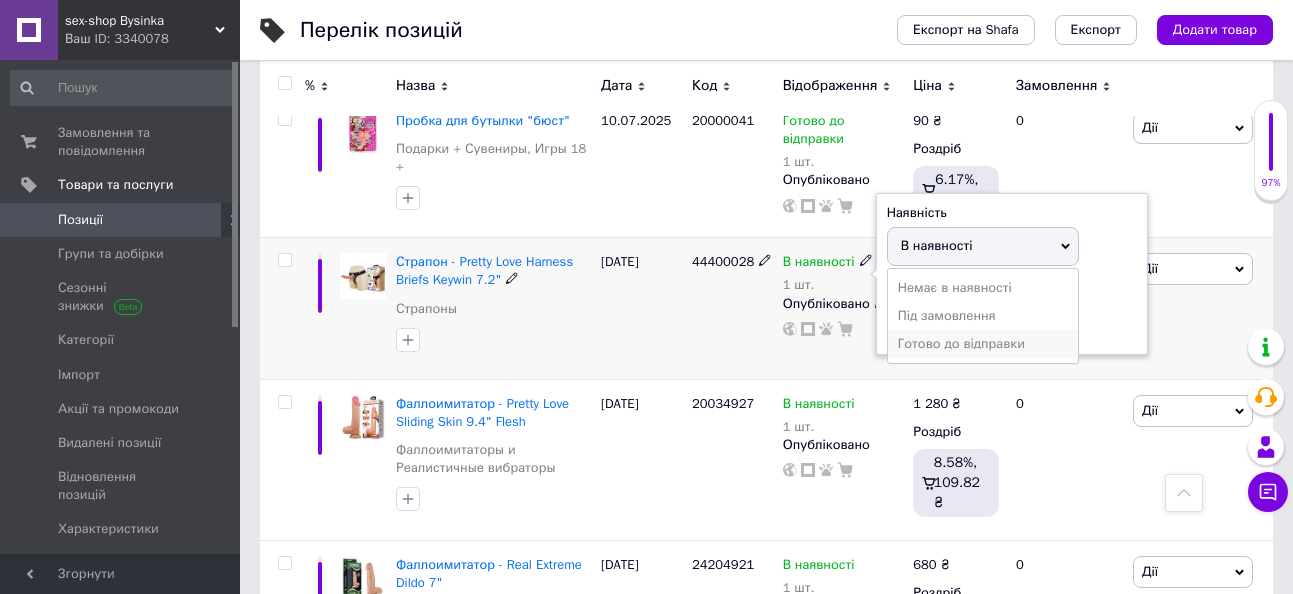 click on "Готово до відправки" at bounding box center [983, 344] 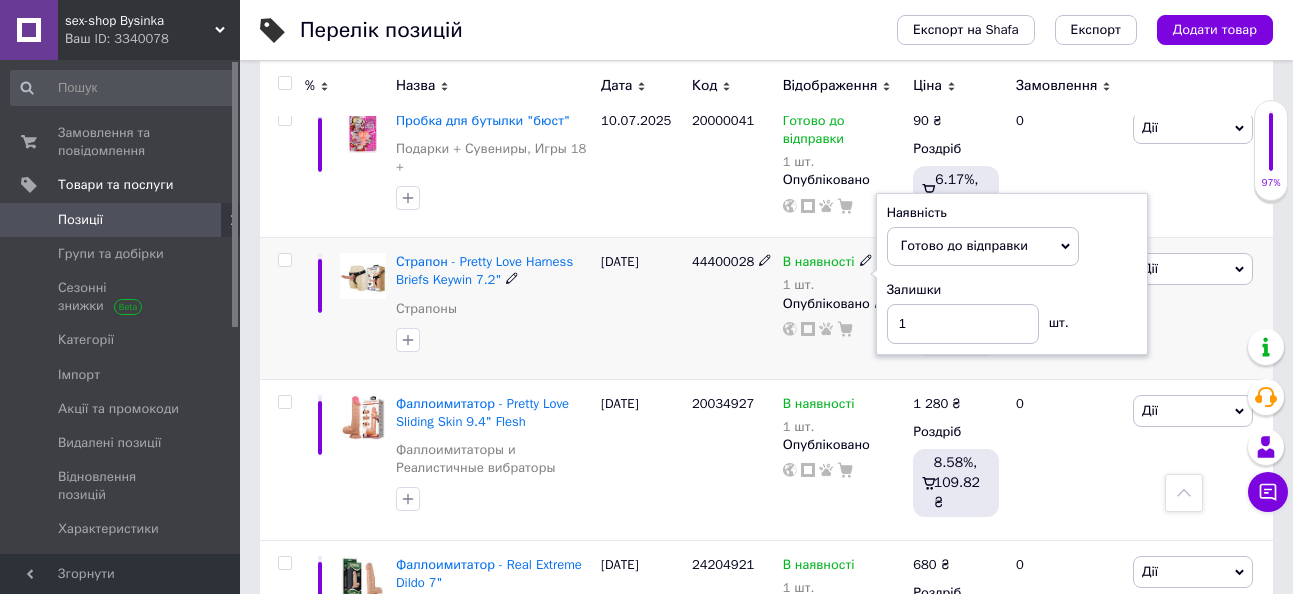 click on "44400028" at bounding box center (732, 308) 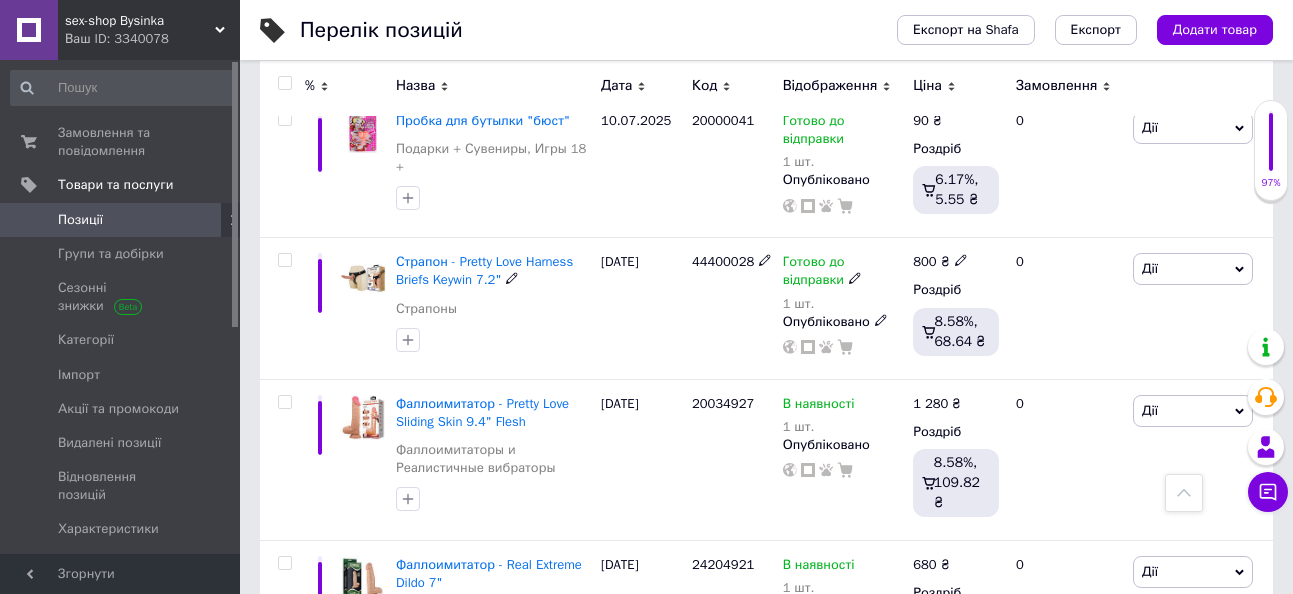 scroll, scrollTop: 2900, scrollLeft: 0, axis: vertical 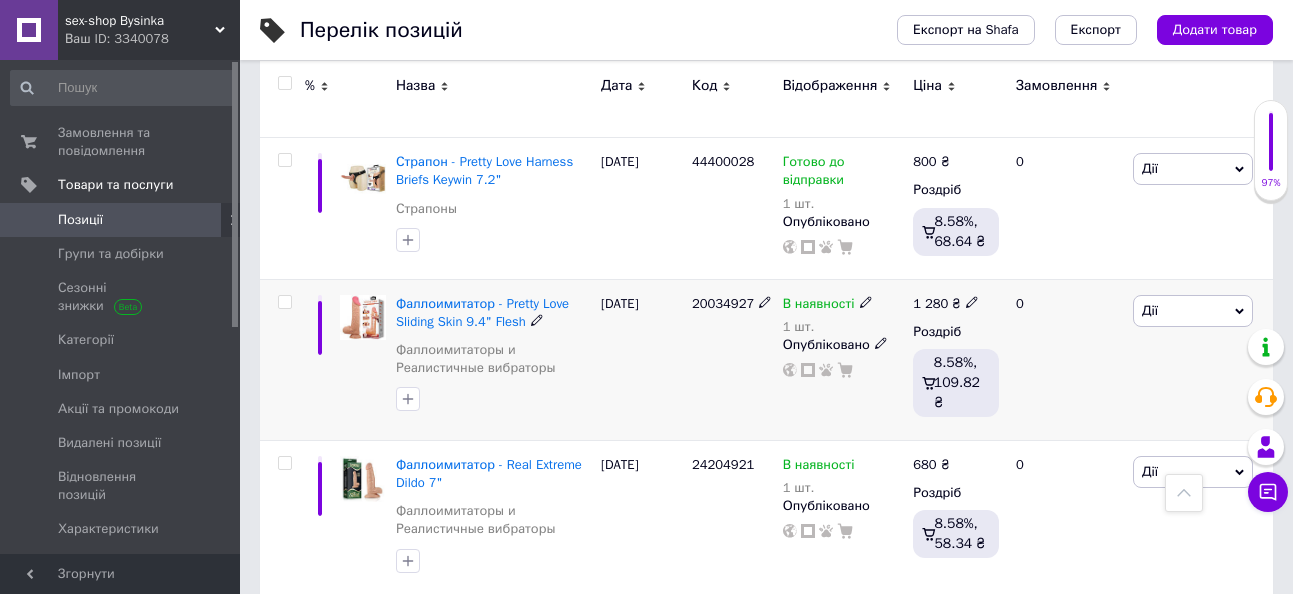 click on "В наявності" at bounding box center (819, 306) 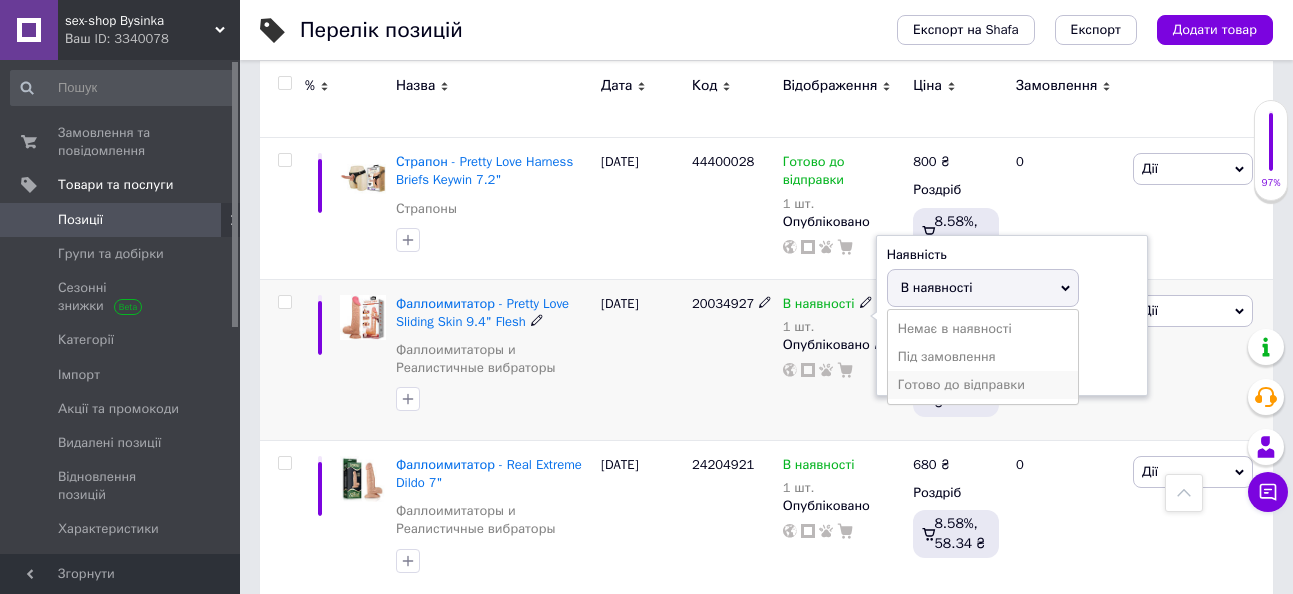click on "Готово до відправки" at bounding box center [983, 385] 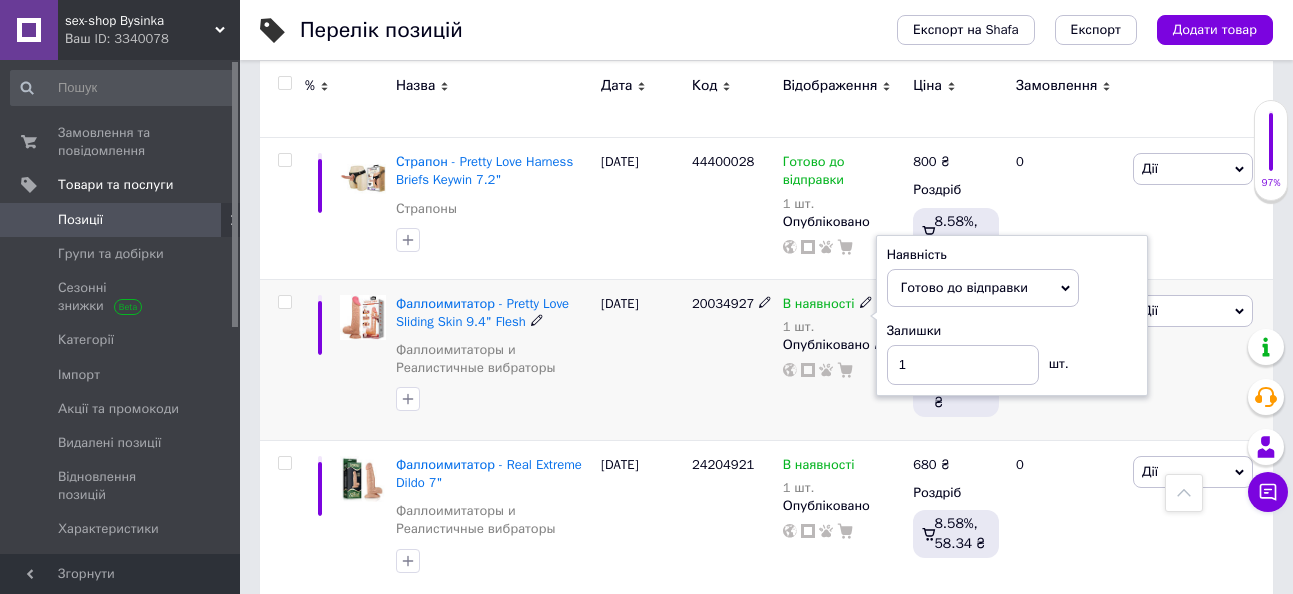 drag, startPoint x: 672, startPoint y: 320, endPoint x: 640, endPoint y: 332, distance: 34.176014 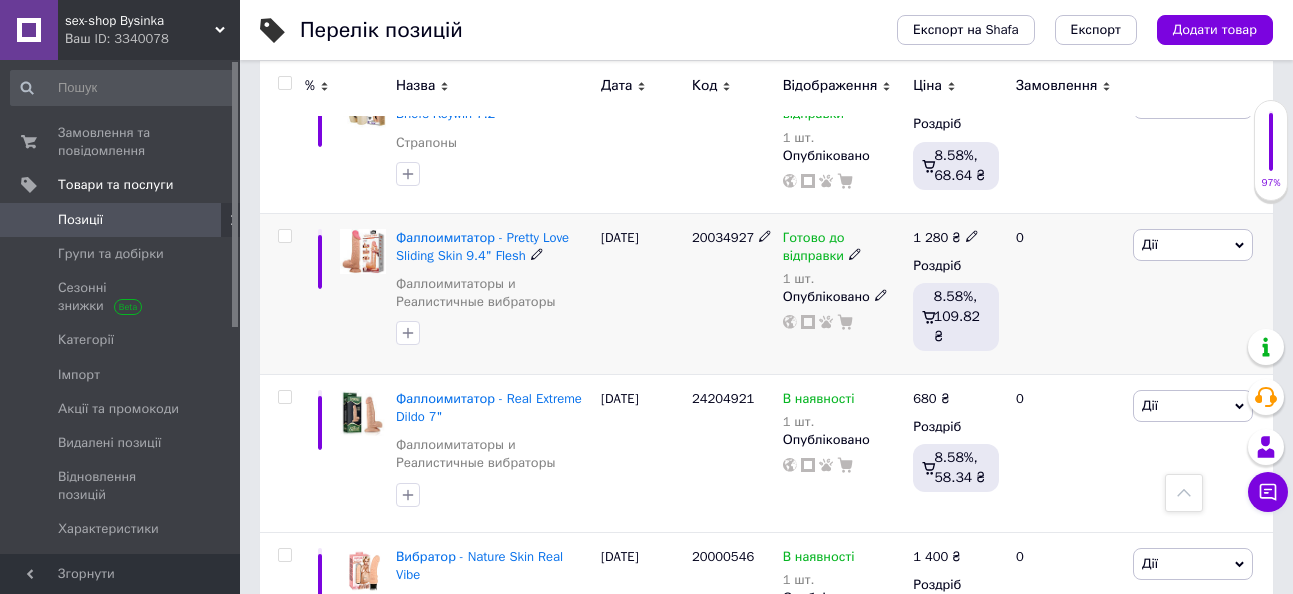 scroll, scrollTop: 3000, scrollLeft: 0, axis: vertical 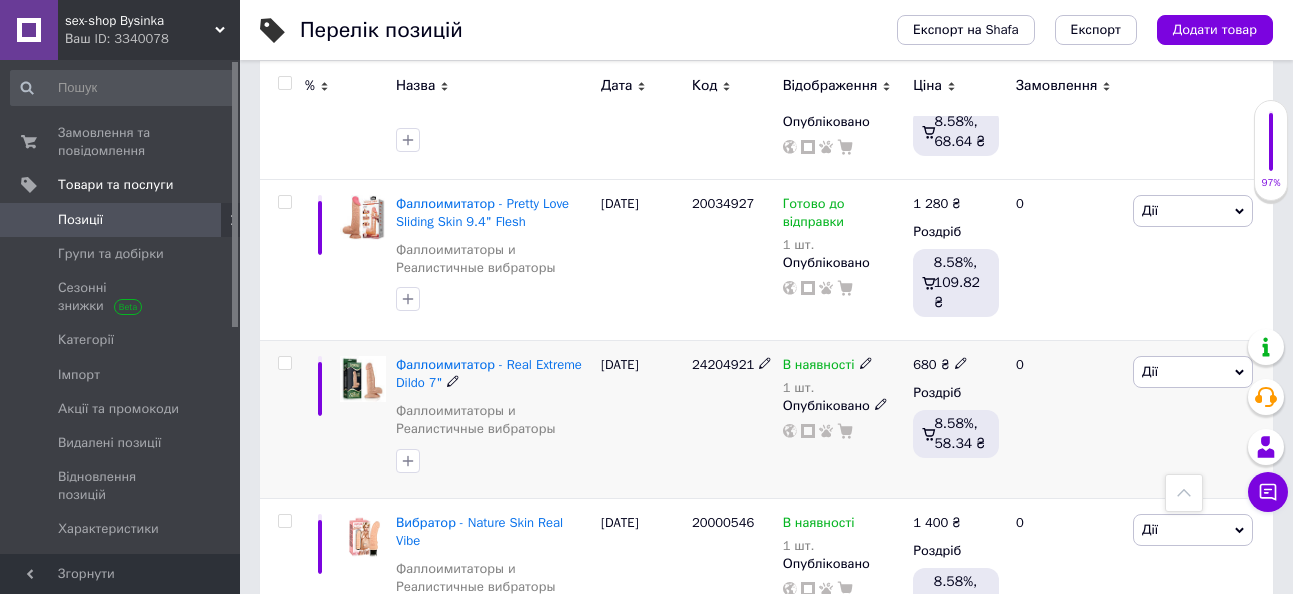 click on "В наявності" at bounding box center [819, 367] 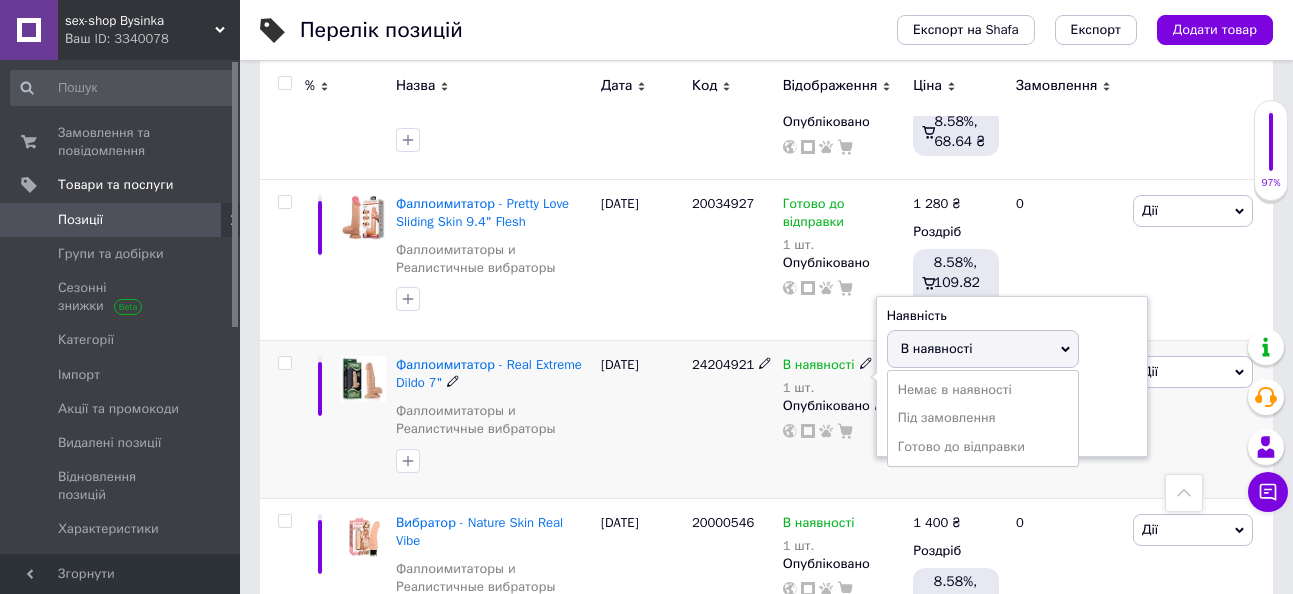 click on "Готово до відправки" at bounding box center [983, 447] 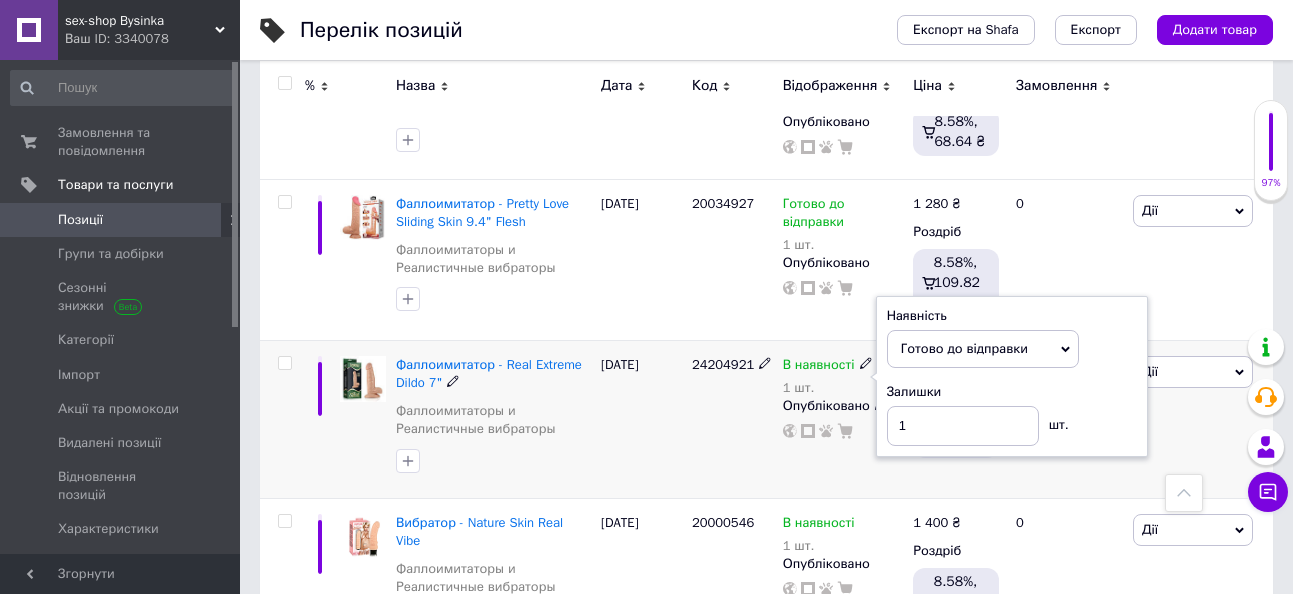 click on "24204921" at bounding box center [732, 419] 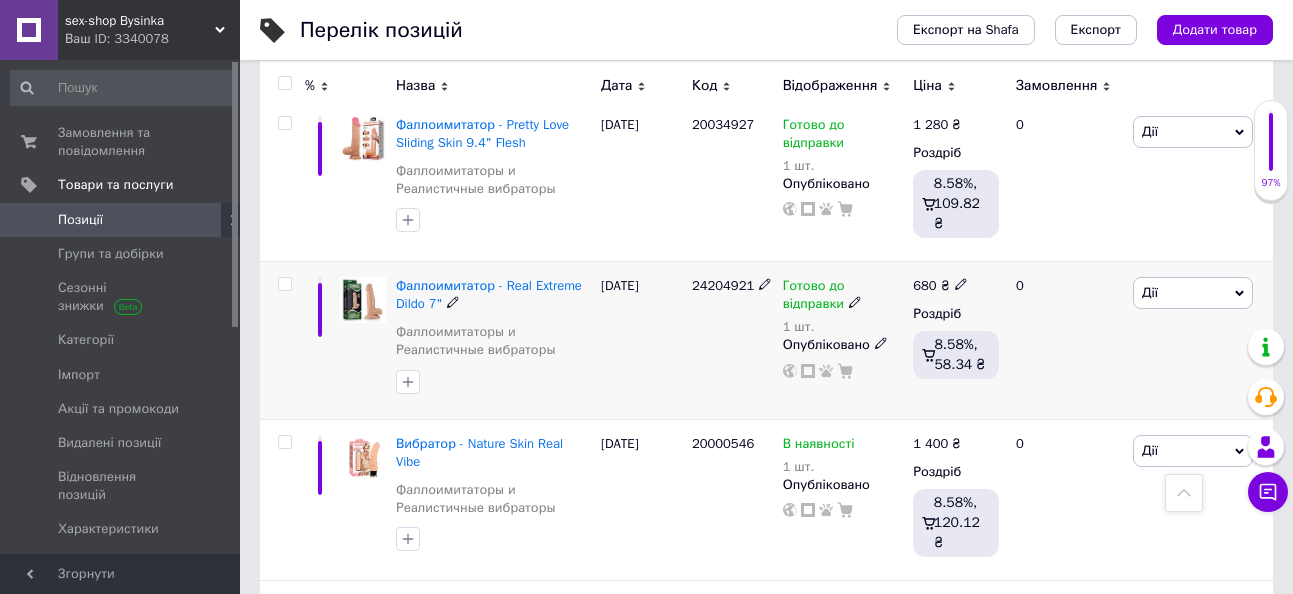 scroll, scrollTop: 3200, scrollLeft: 0, axis: vertical 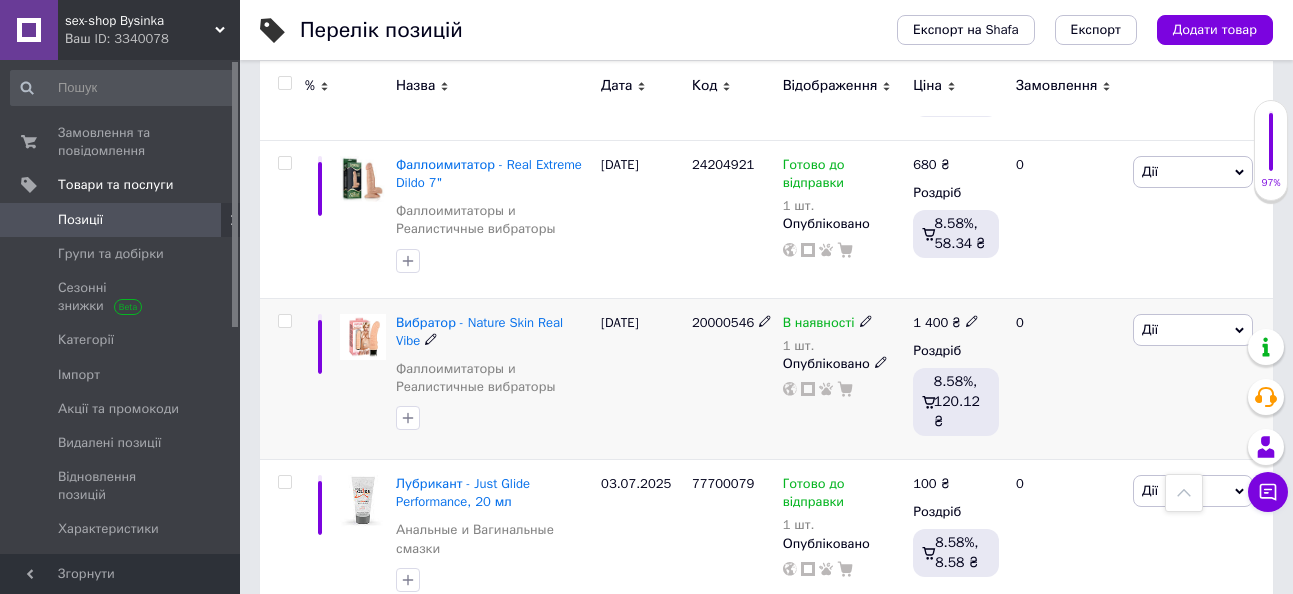 click on "В наявності" at bounding box center [819, 325] 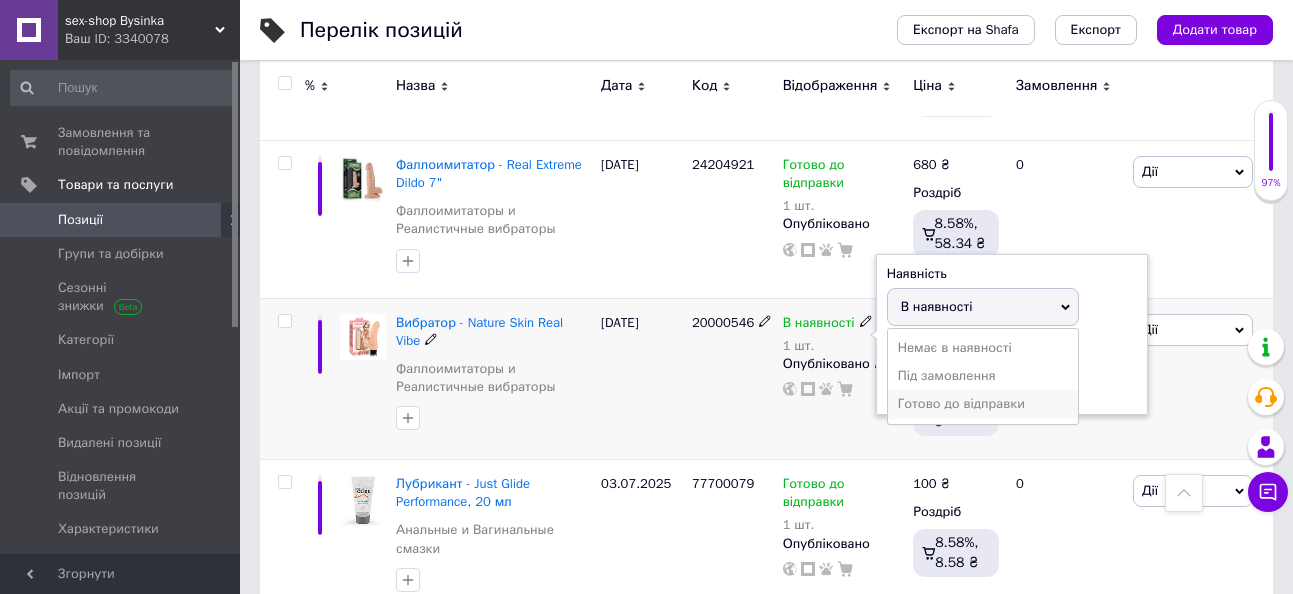 click on "Готово до відправки" at bounding box center [983, 404] 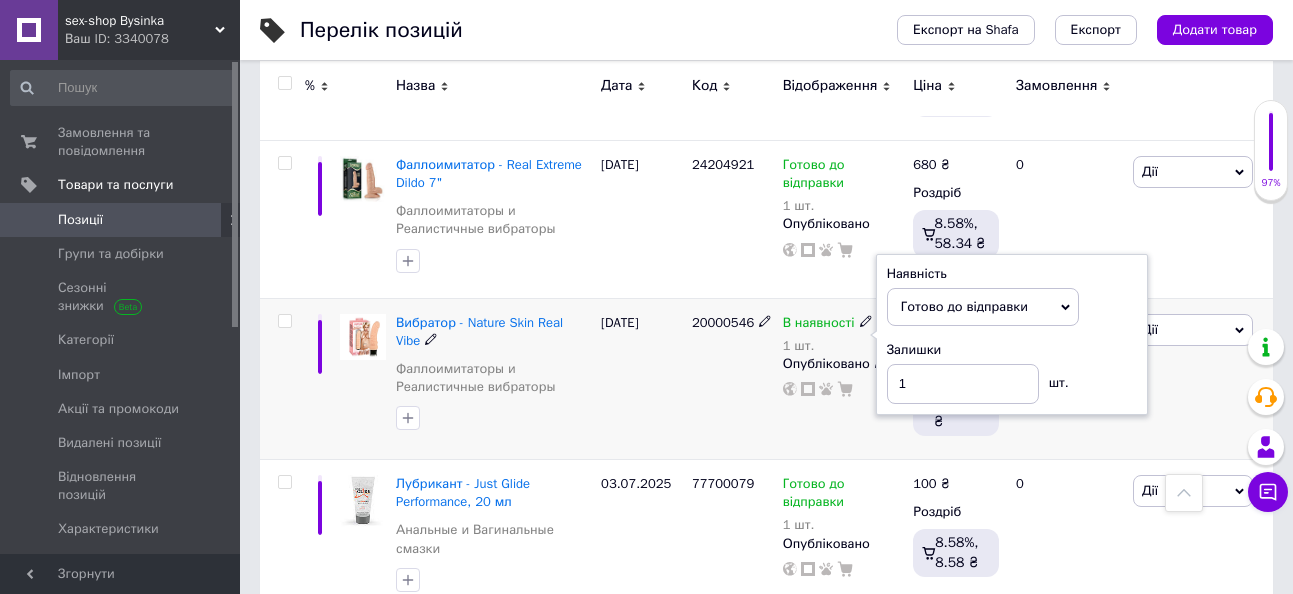 click on "[DATE]" at bounding box center (641, 378) 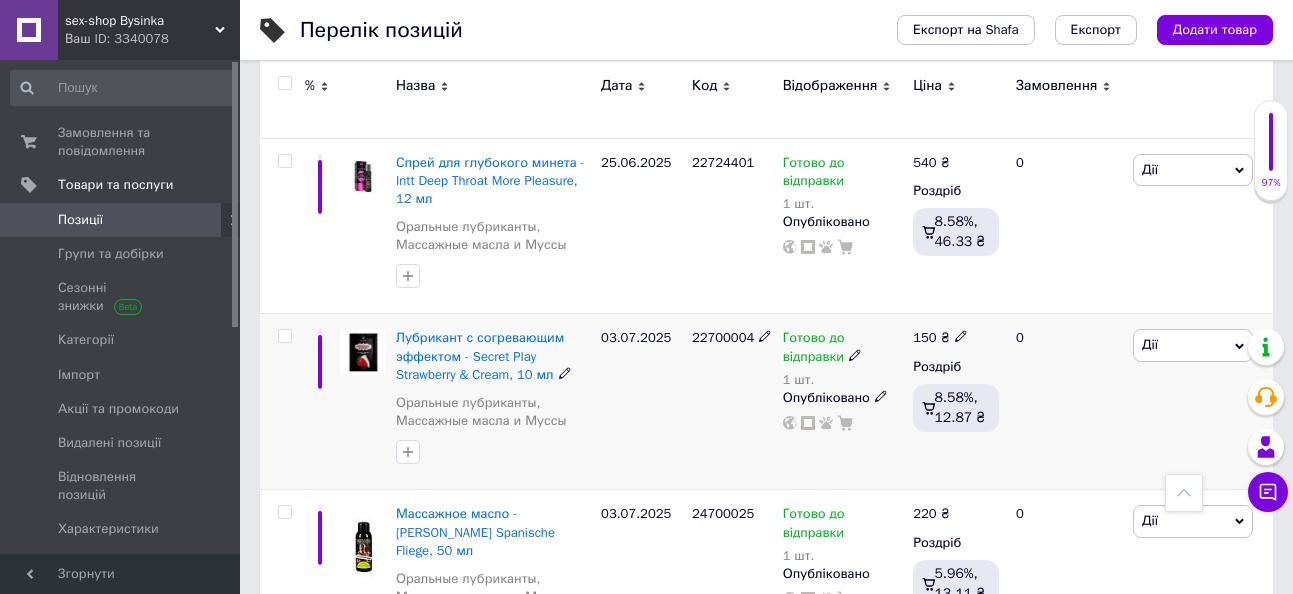 scroll, scrollTop: 6000, scrollLeft: 0, axis: vertical 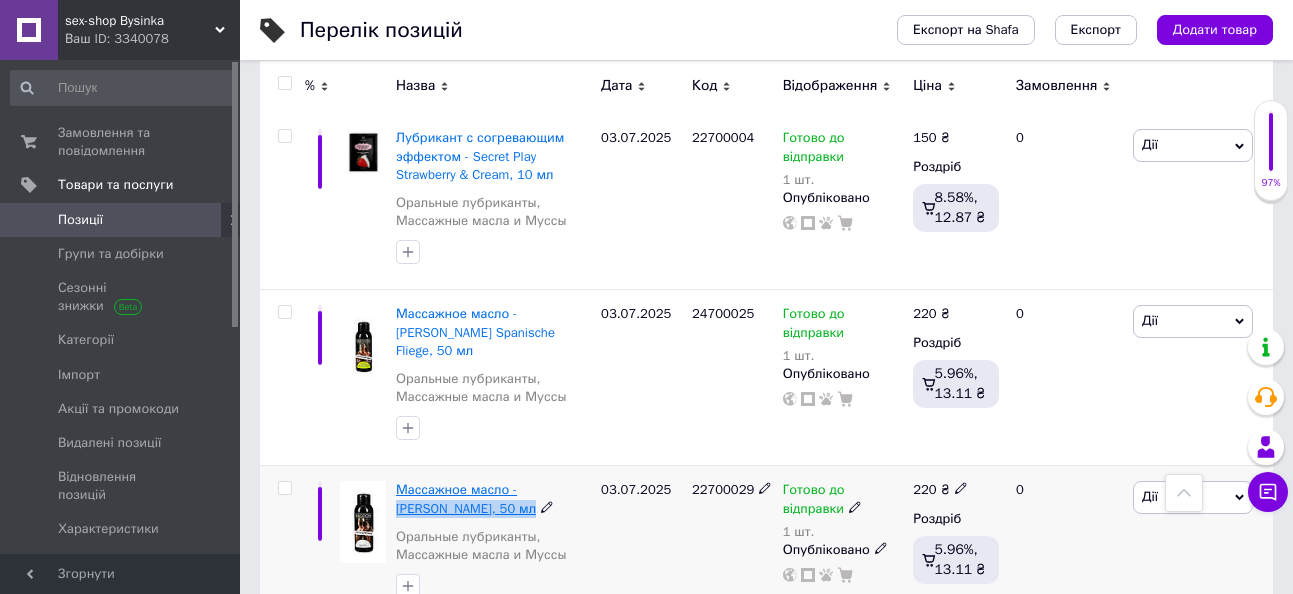 drag, startPoint x: 503, startPoint y: 405, endPoint x: 514, endPoint y: 389, distance: 19.416489 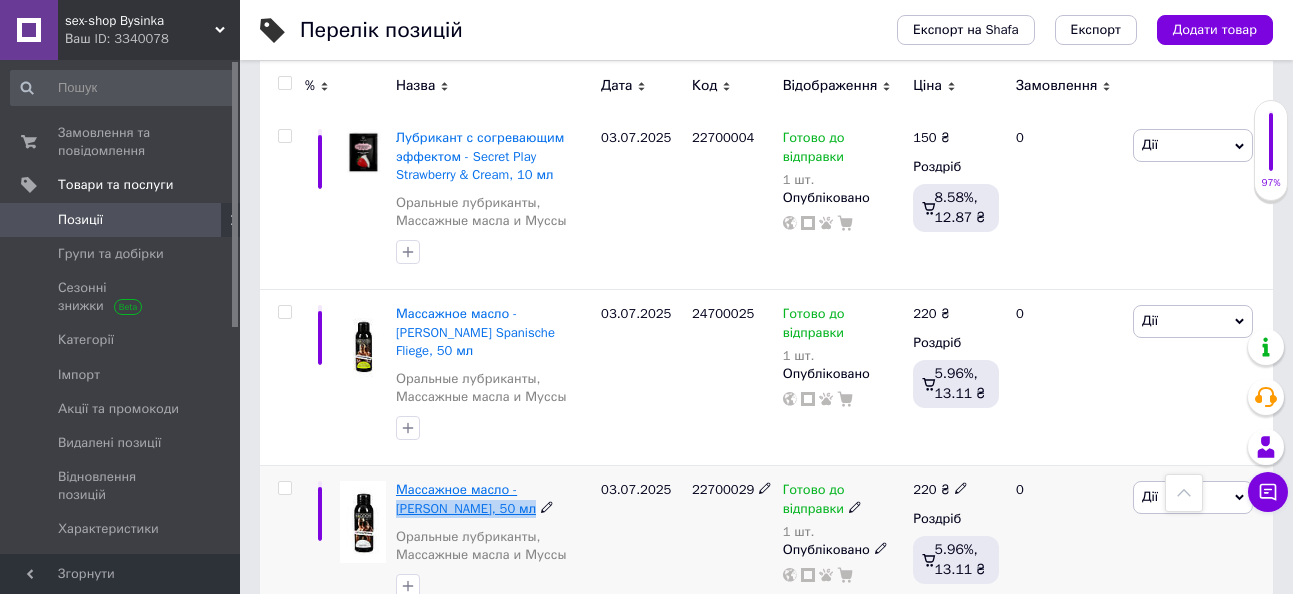 copy on "[PERSON_NAME], 50 мл" 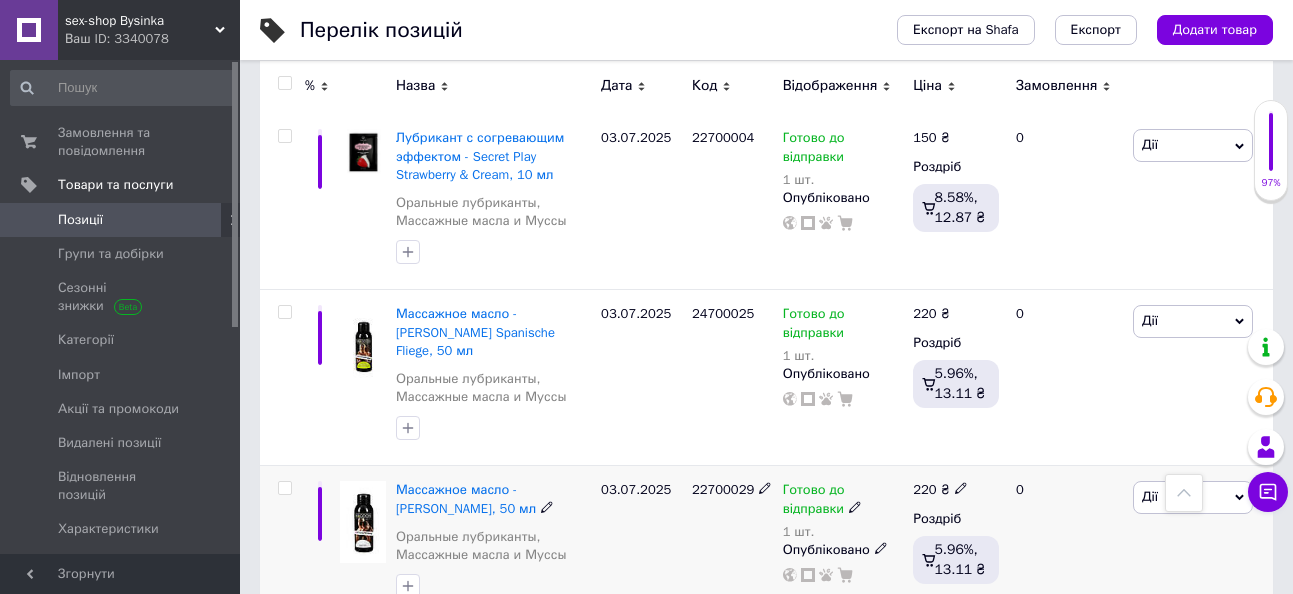 click on "Готово до відправки" at bounding box center [814, 501] 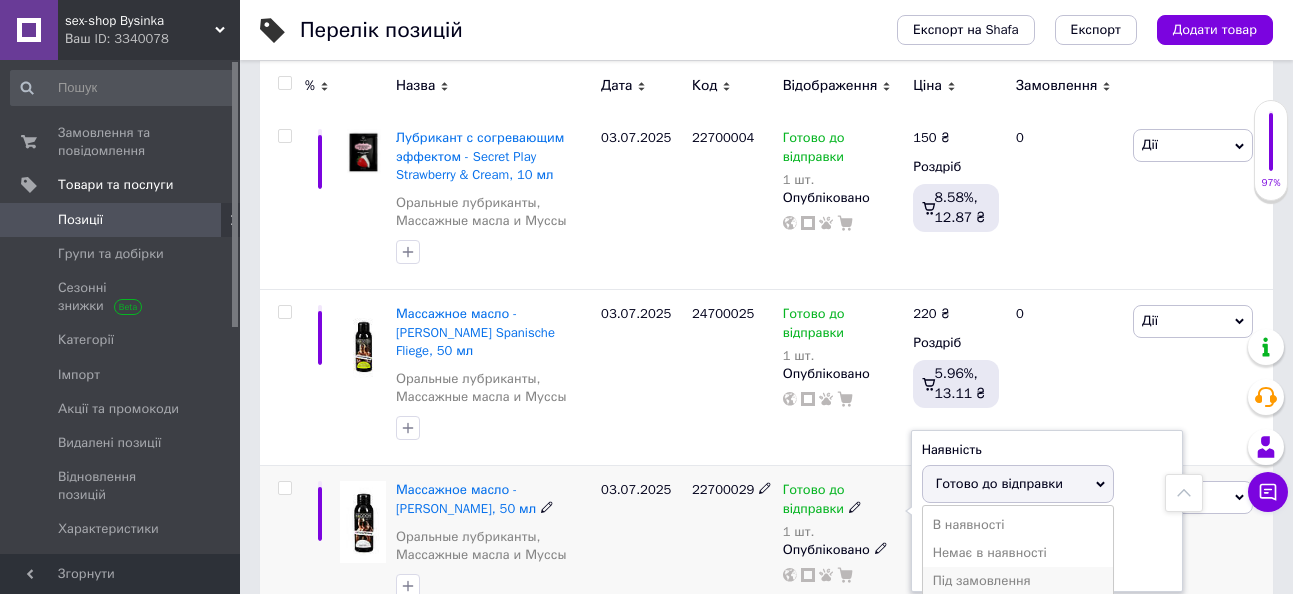 click on "Під замовлення" at bounding box center (1018, 581) 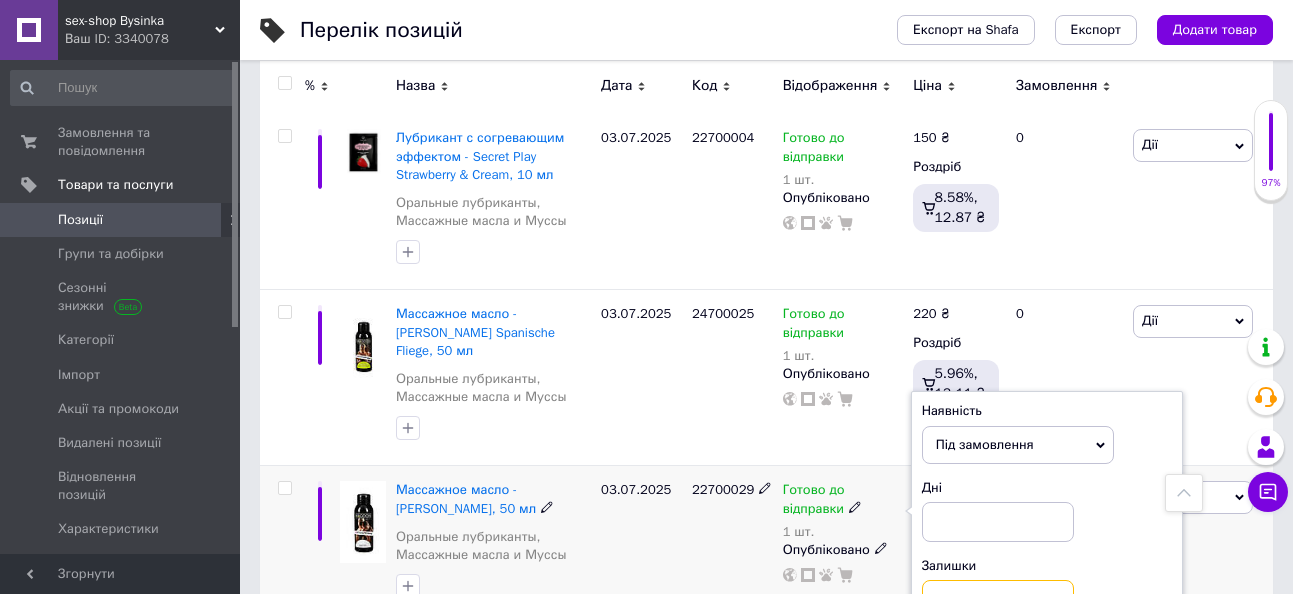 drag, startPoint x: 952, startPoint y: 485, endPoint x: 911, endPoint y: 485, distance: 41 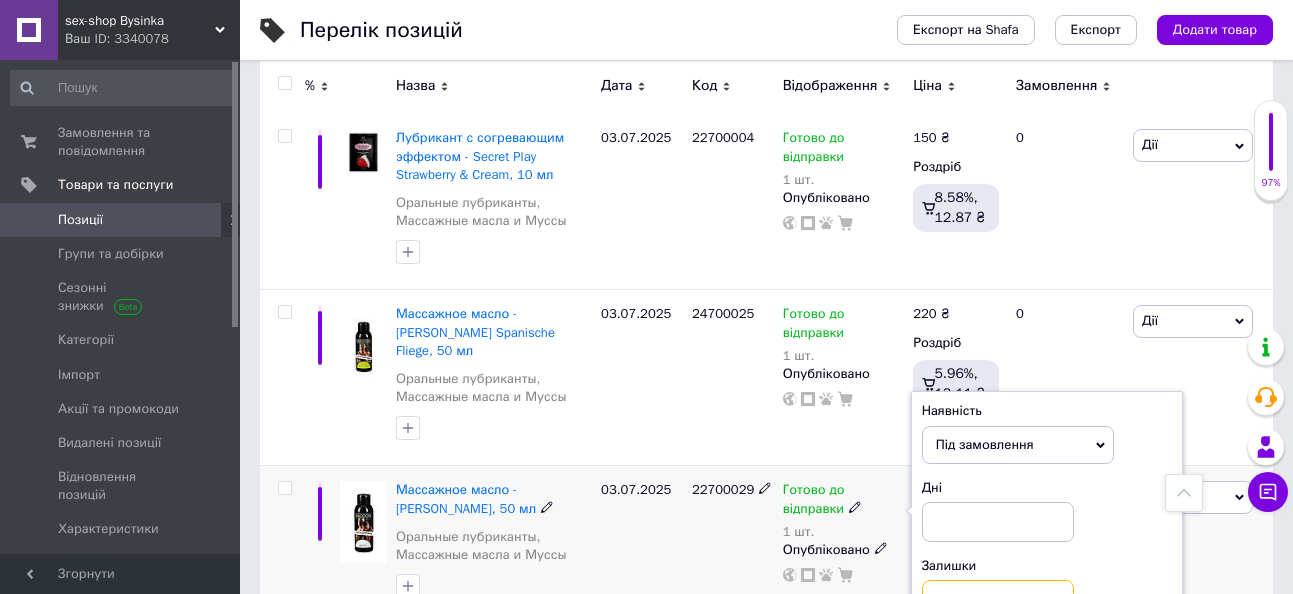 type 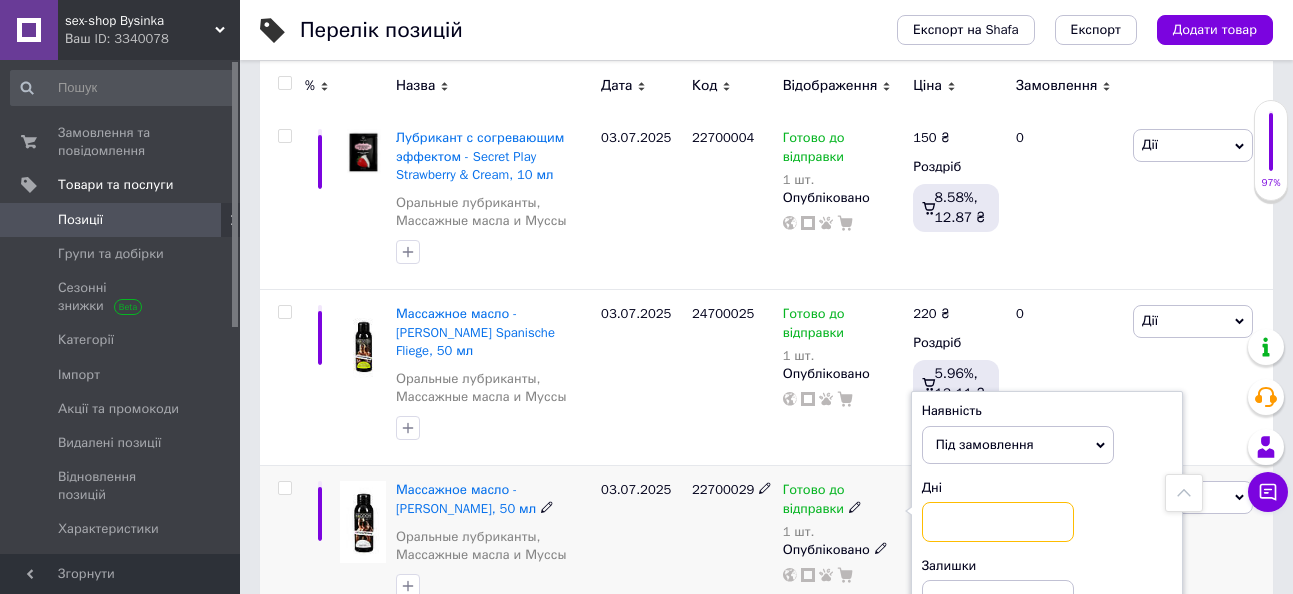 click at bounding box center [998, 522] 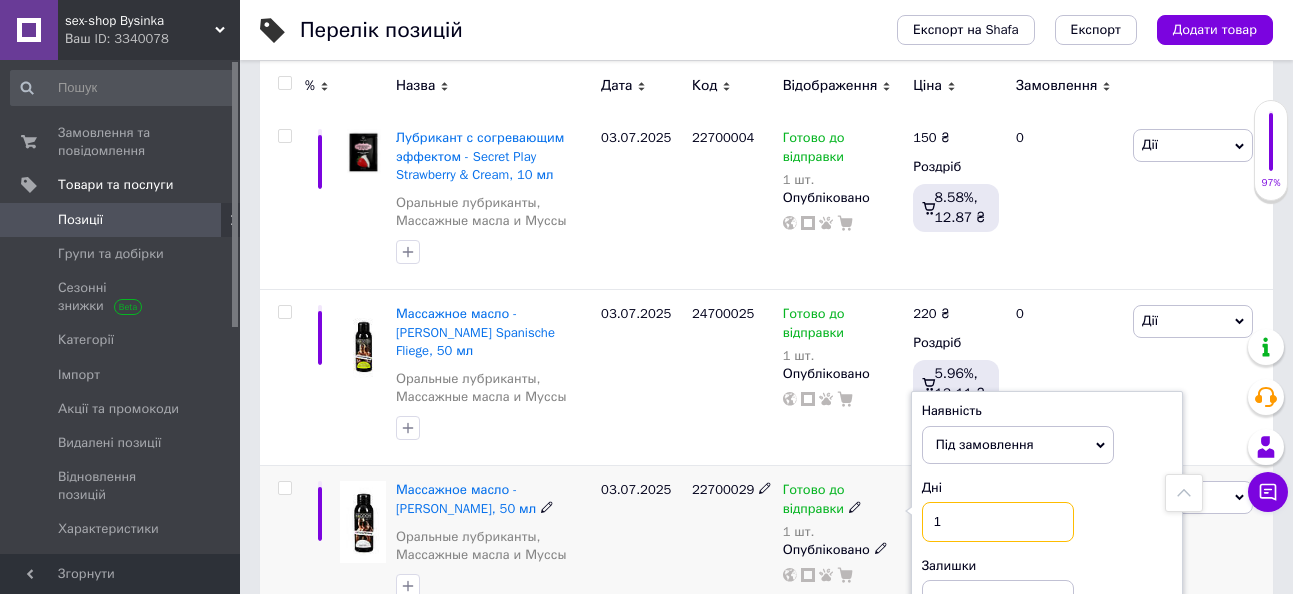 type on "1" 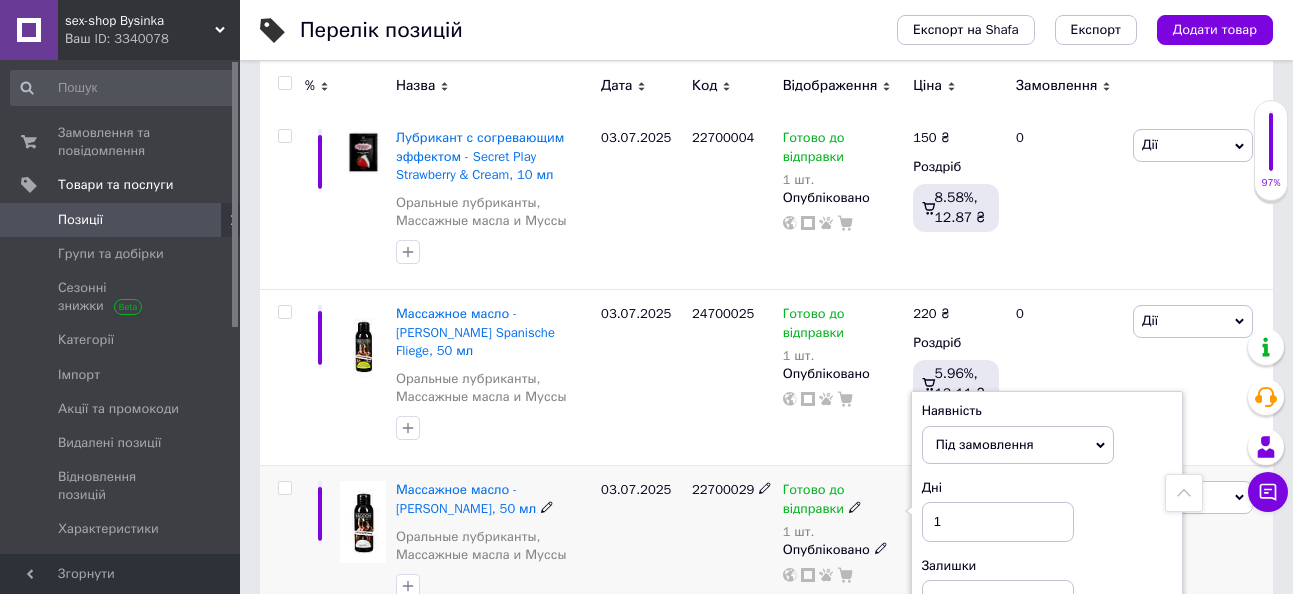 click on "03.07.2025" at bounding box center [641, 545] 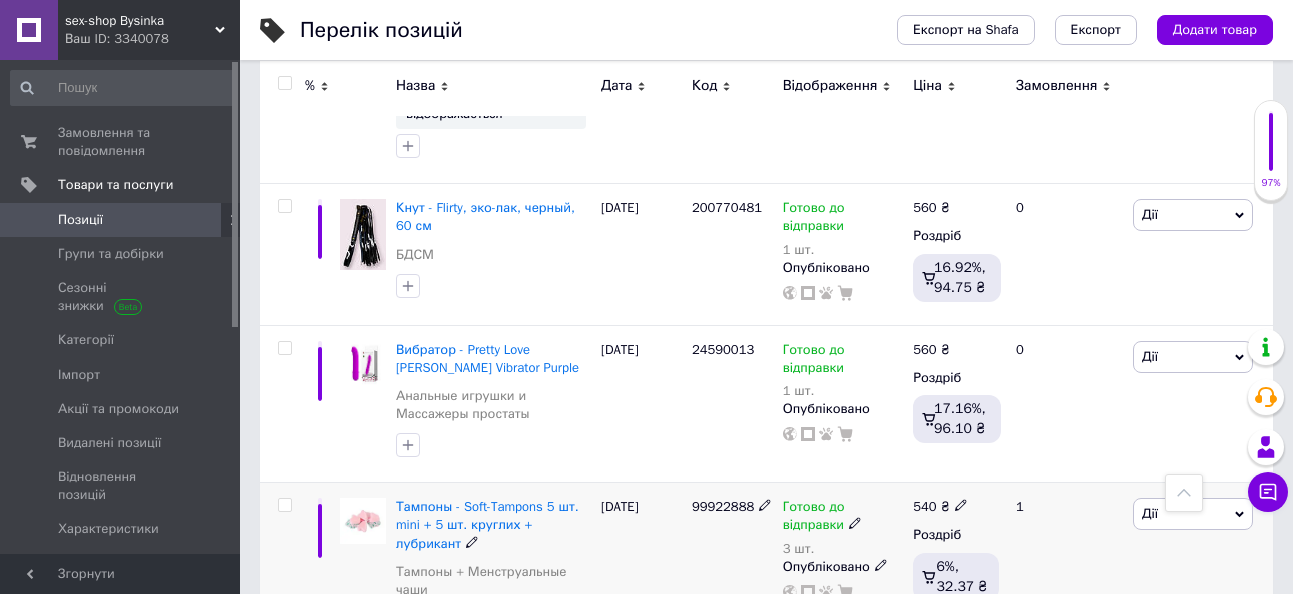 scroll, scrollTop: 14300, scrollLeft: 0, axis: vertical 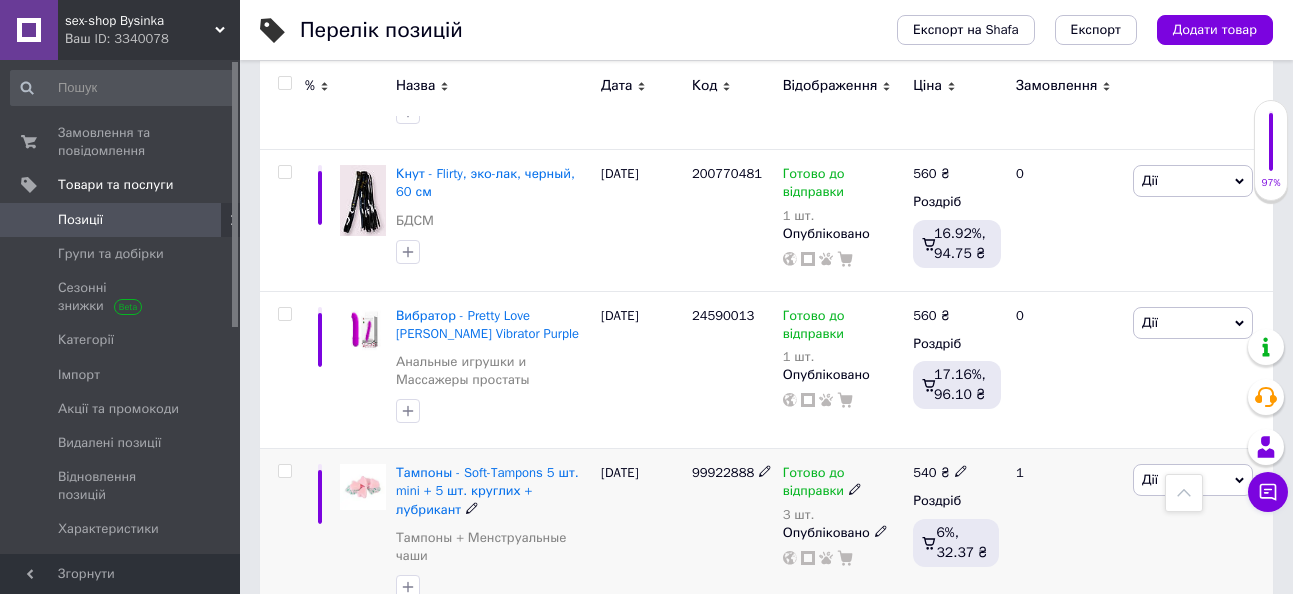 click on "Опубліковано" at bounding box center (843, 533) 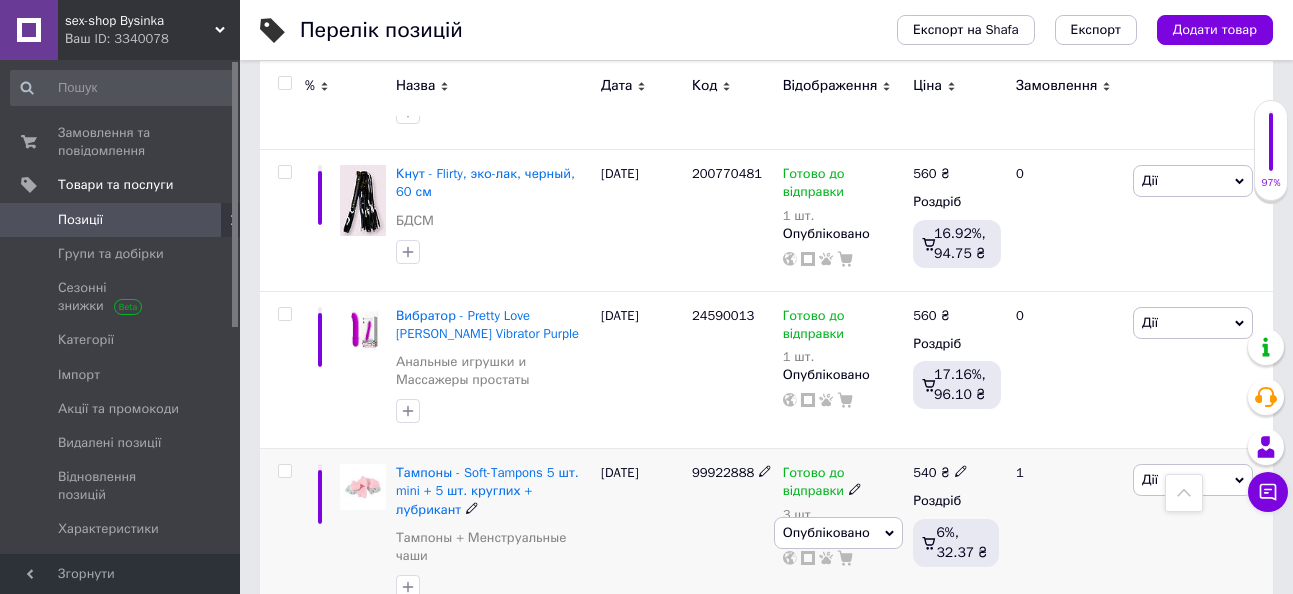 click on "Готово до відправки" at bounding box center [814, 484] 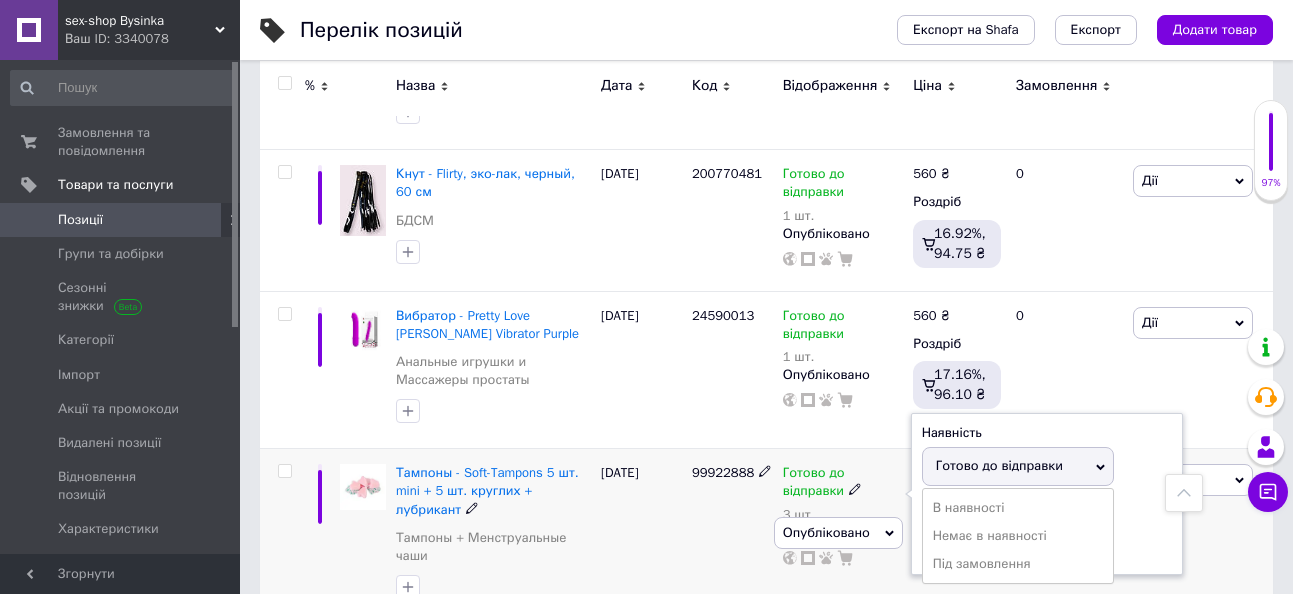 click on "Залишки" at bounding box center [1047, 510] 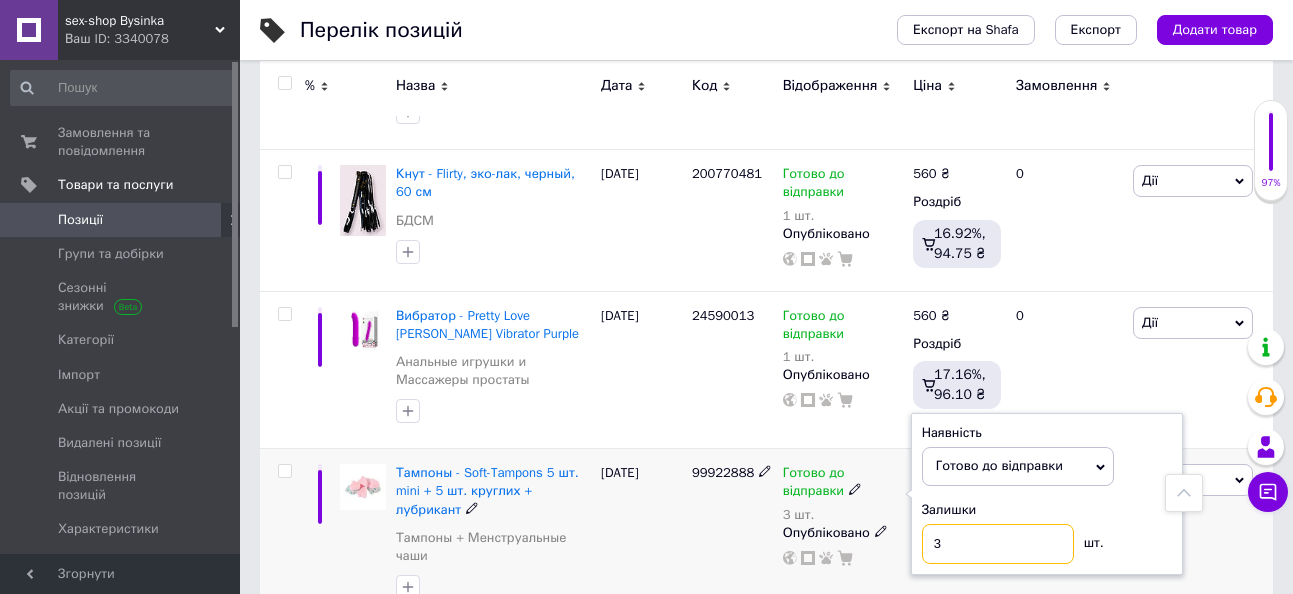 drag, startPoint x: 949, startPoint y: 335, endPoint x: 922, endPoint y: 326, distance: 28.460499 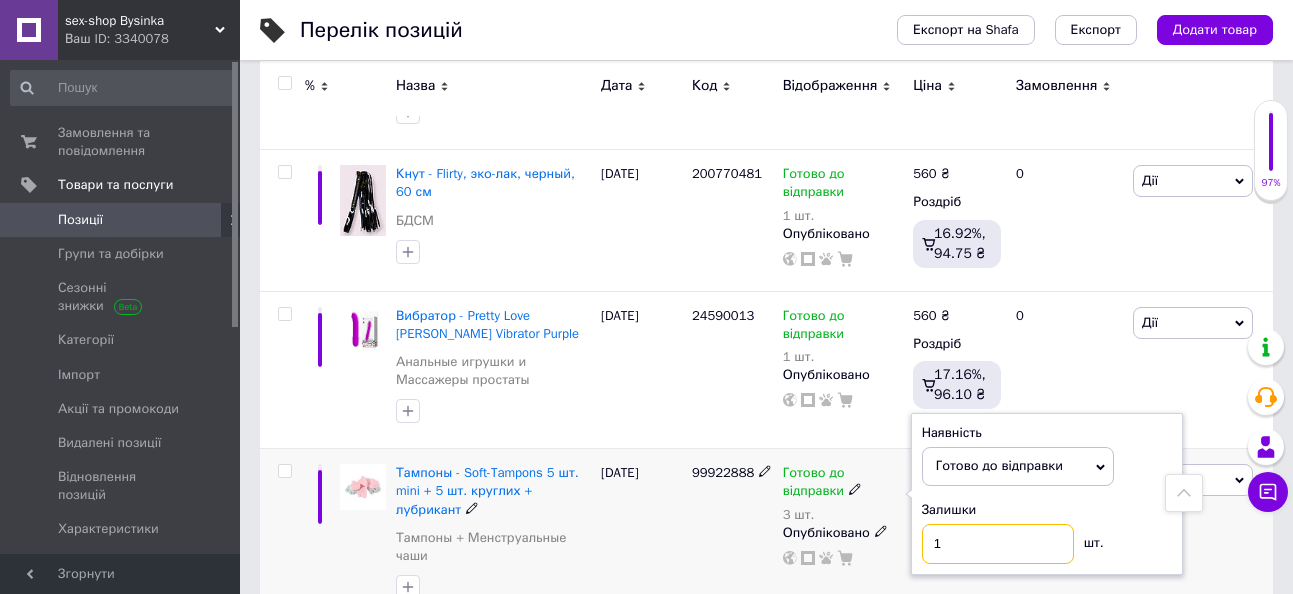 type on "1" 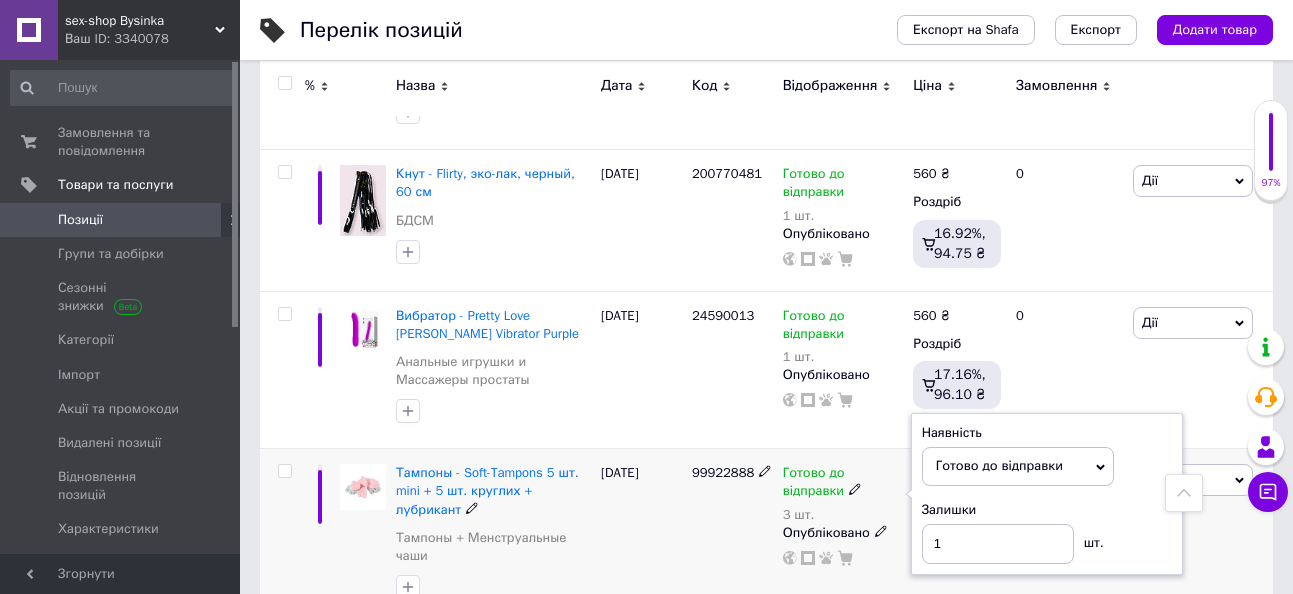 click on "[DATE]" at bounding box center [641, 537] 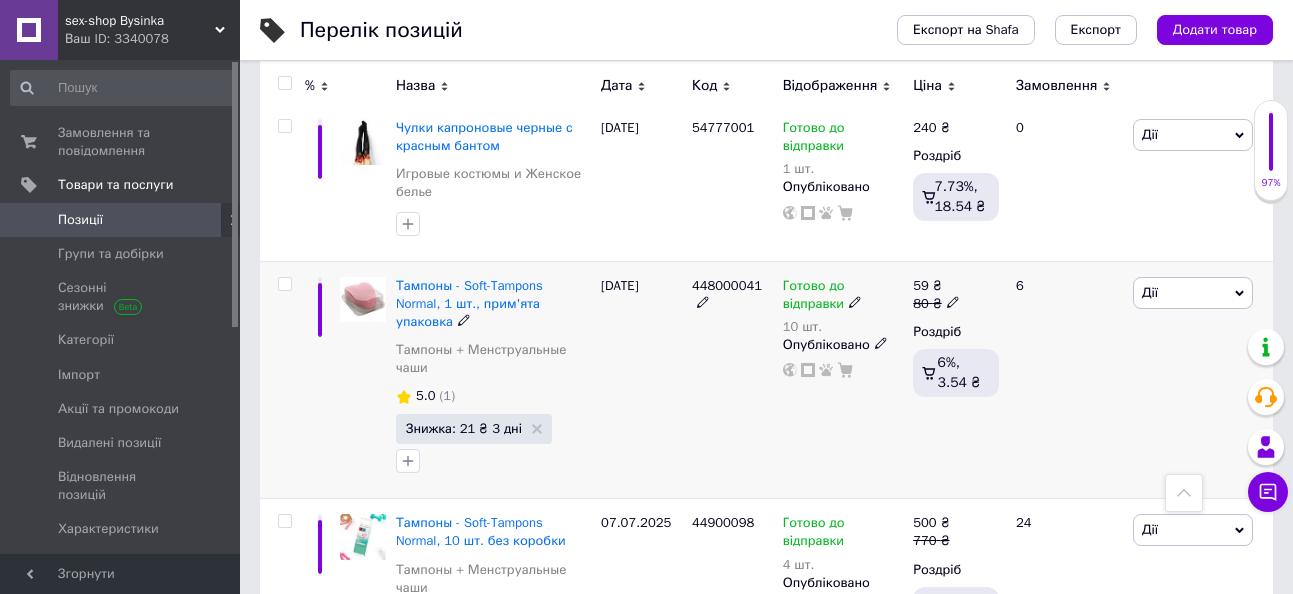 scroll, scrollTop: 15632, scrollLeft: 0, axis: vertical 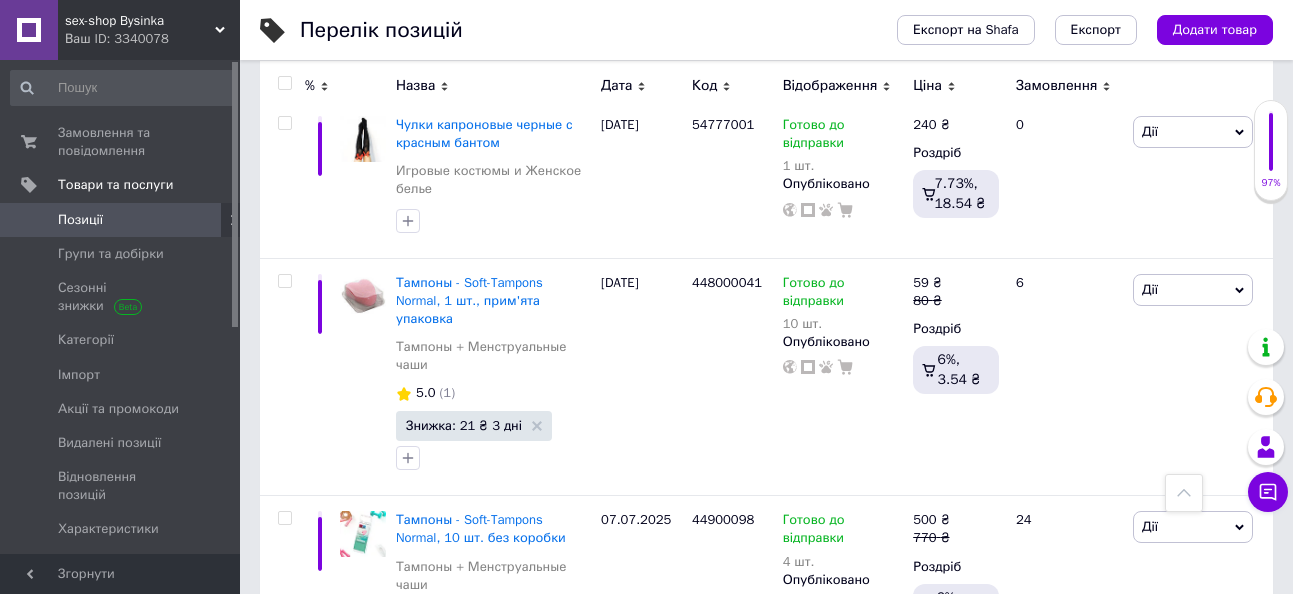click on "2" at bounding box center (327, 756) 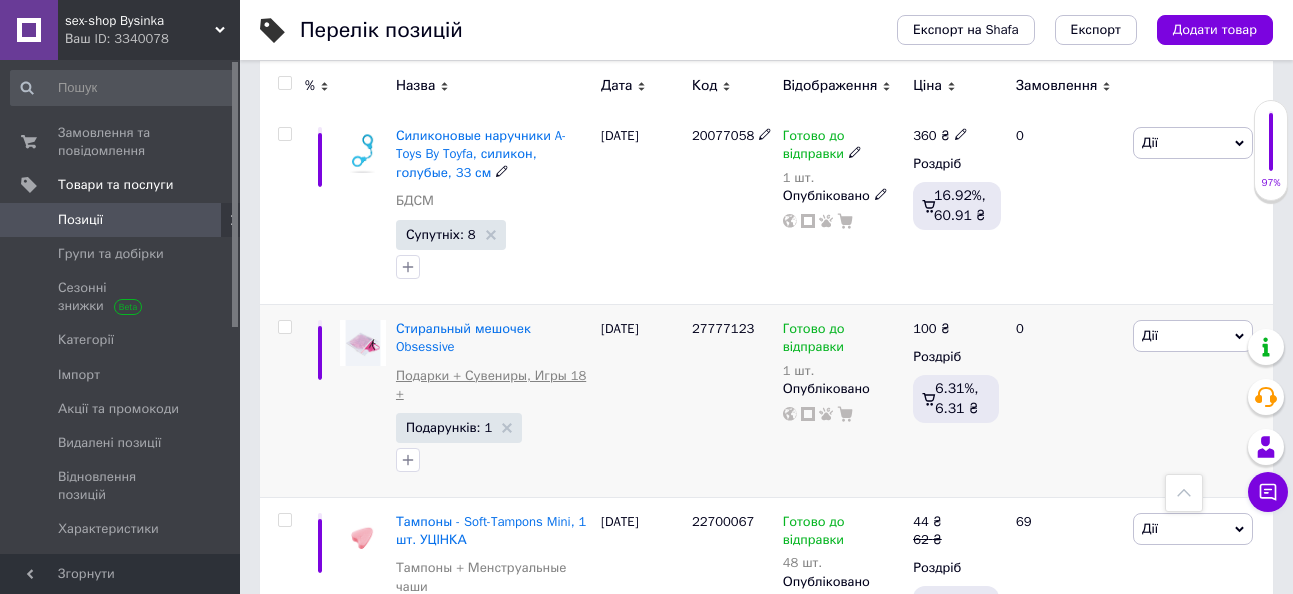 scroll, scrollTop: 17220, scrollLeft: 0, axis: vertical 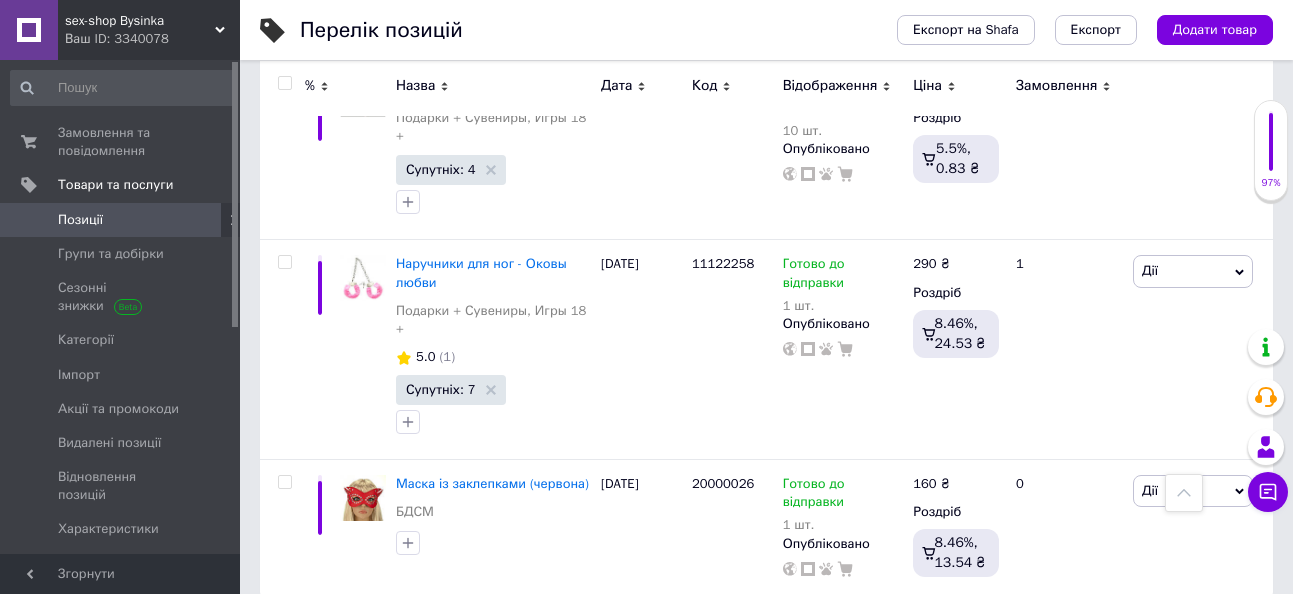 click on "1" at bounding box center [404, 641] 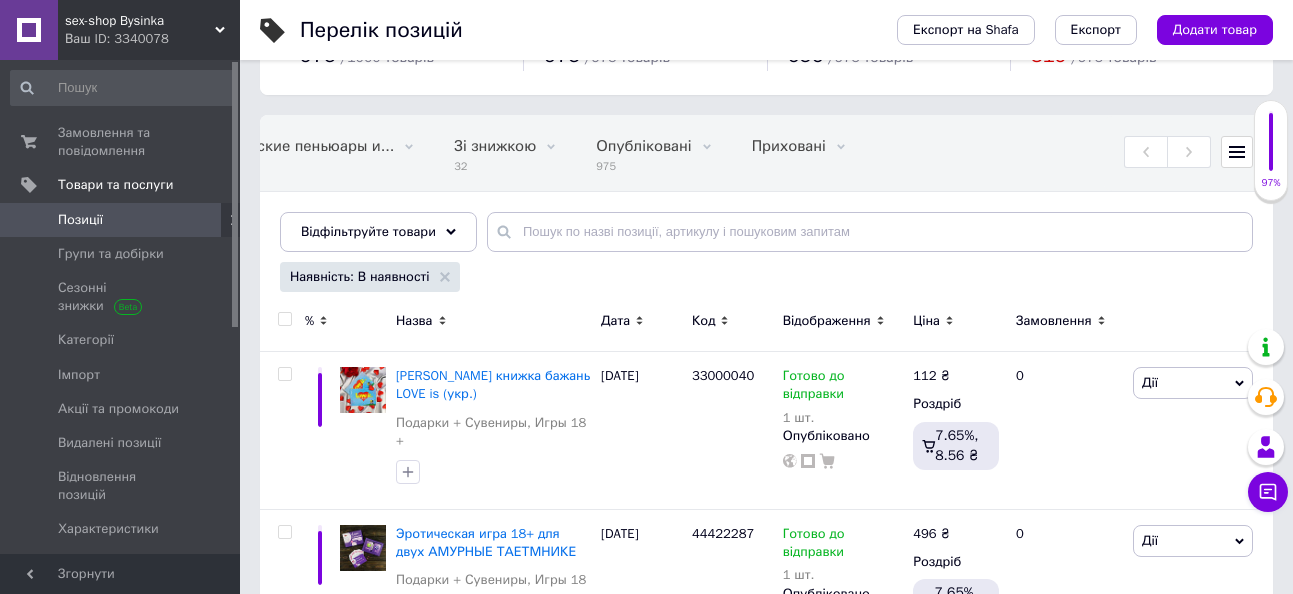 scroll, scrollTop: 0, scrollLeft: 0, axis: both 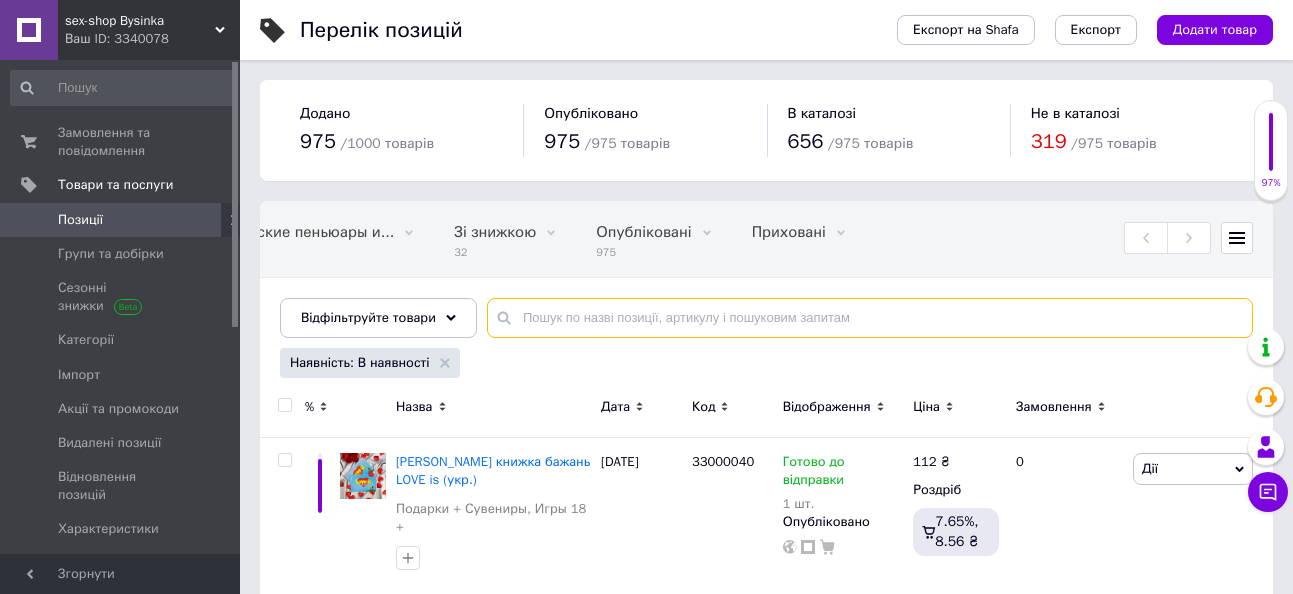 click at bounding box center [870, 318] 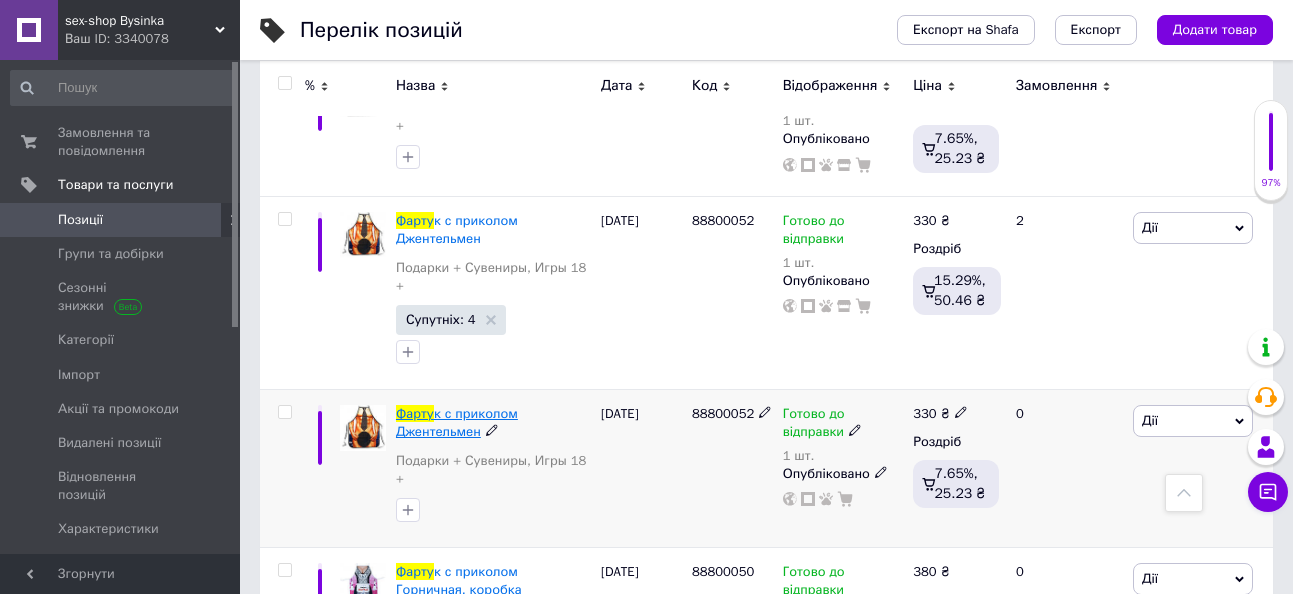 scroll, scrollTop: 1000, scrollLeft: 0, axis: vertical 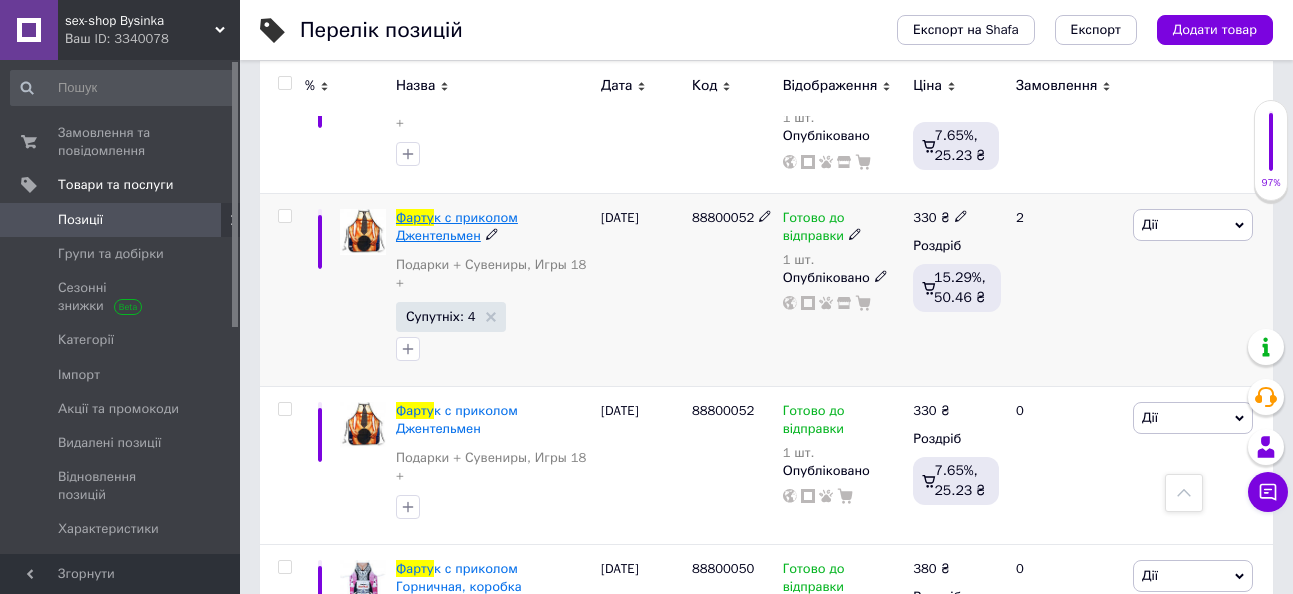 type on "фарту" 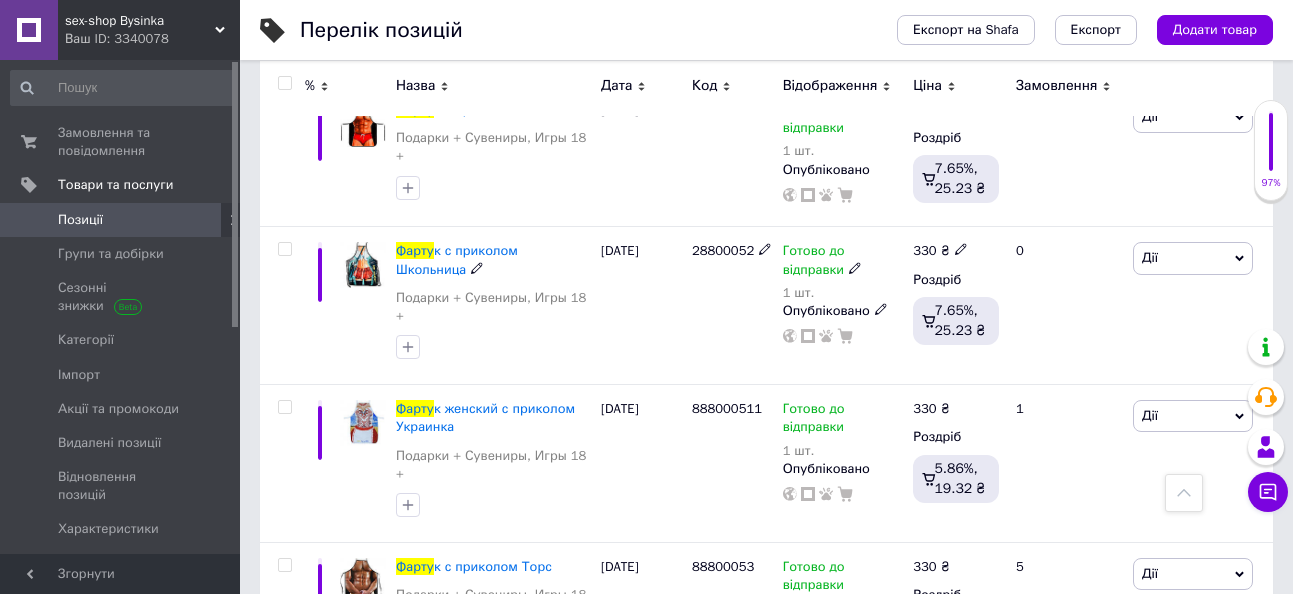 scroll, scrollTop: 610, scrollLeft: 0, axis: vertical 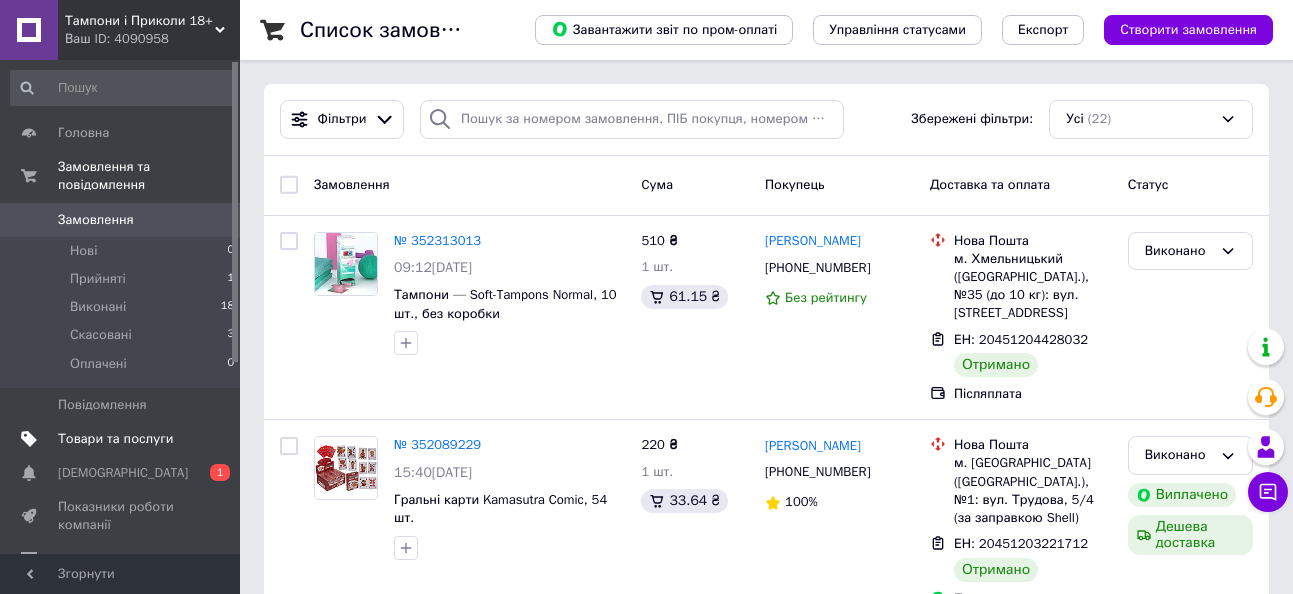 click on "Товари та послуги" at bounding box center (115, 439) 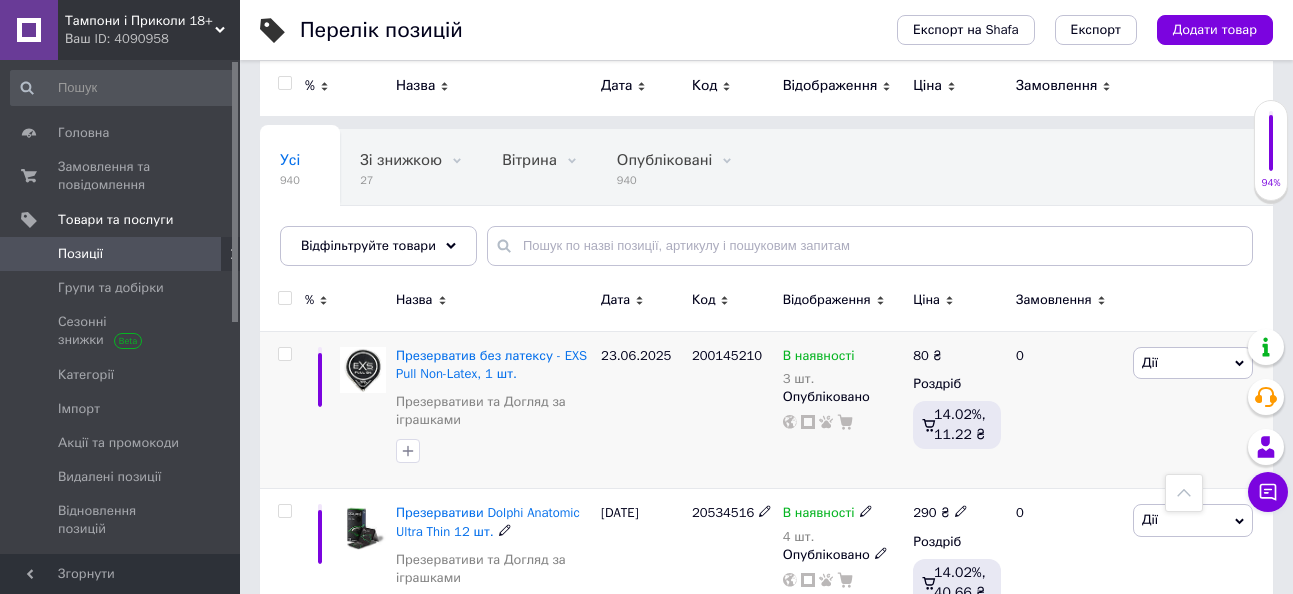 scroll, scrollTop: 0, scrollLeft: 0, axis: both 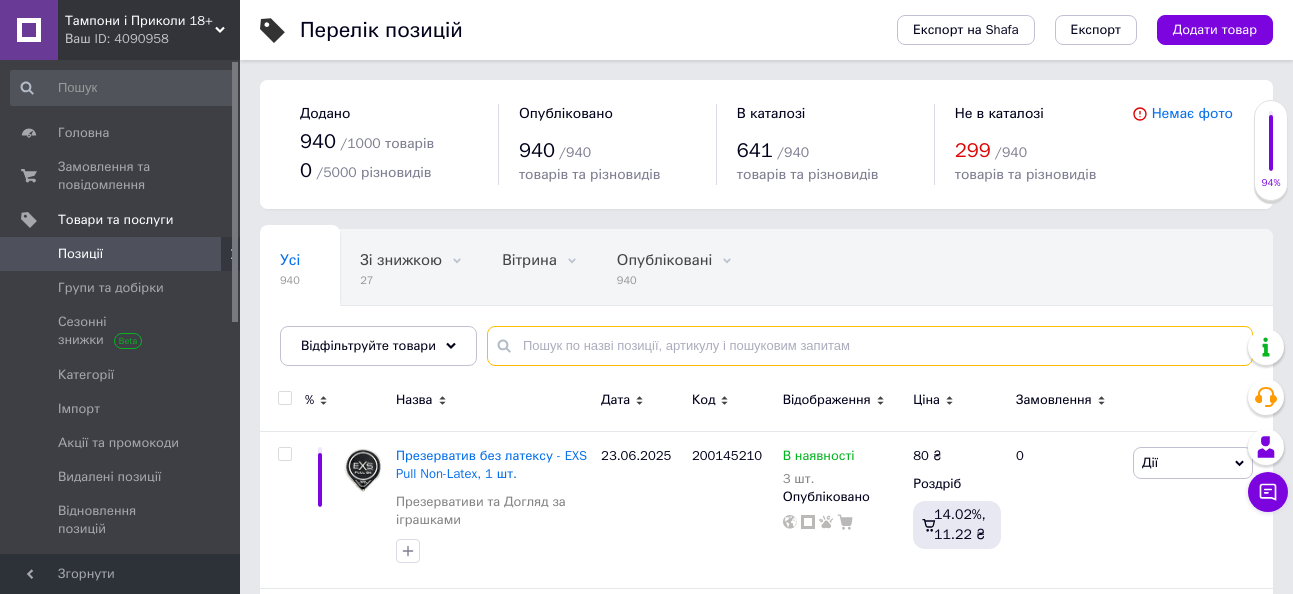 click at bounding box center [870, 346] 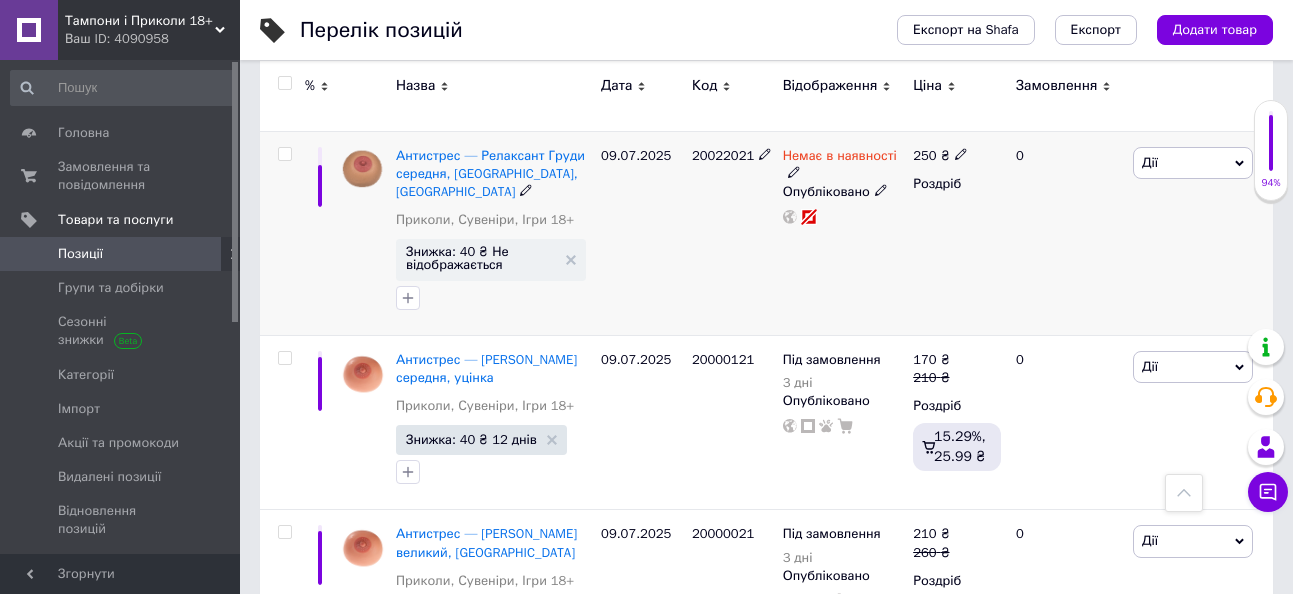 scroll, scrollTop: 400, scrollLeft: 0, axis: vertical 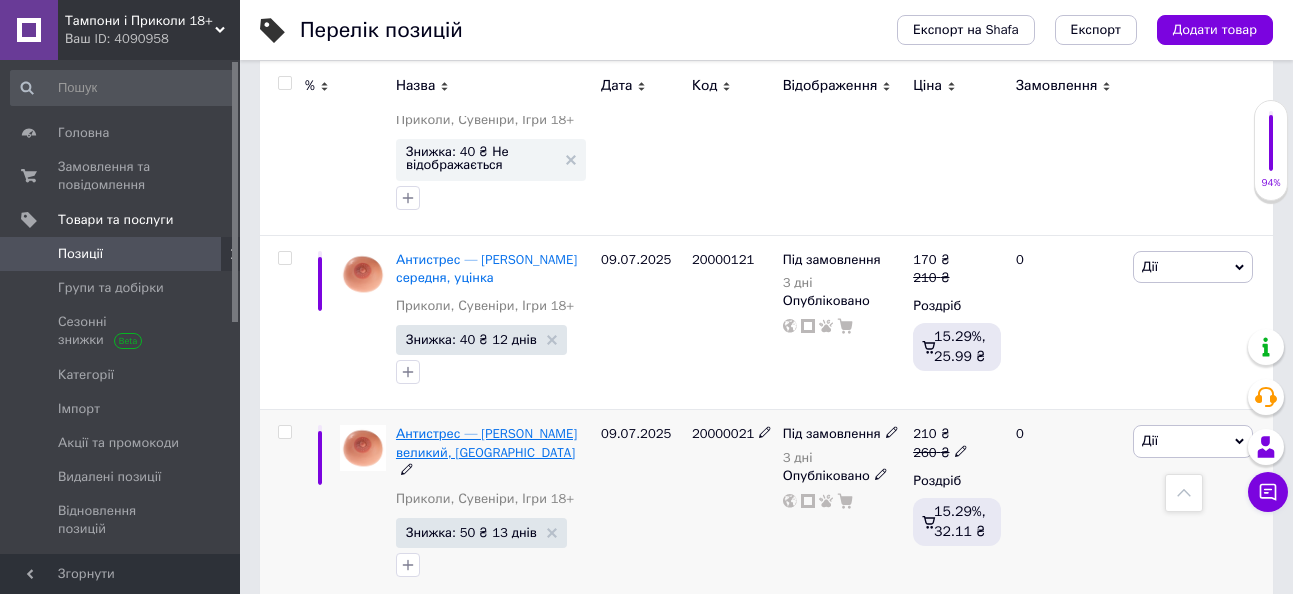 type on "грудь" 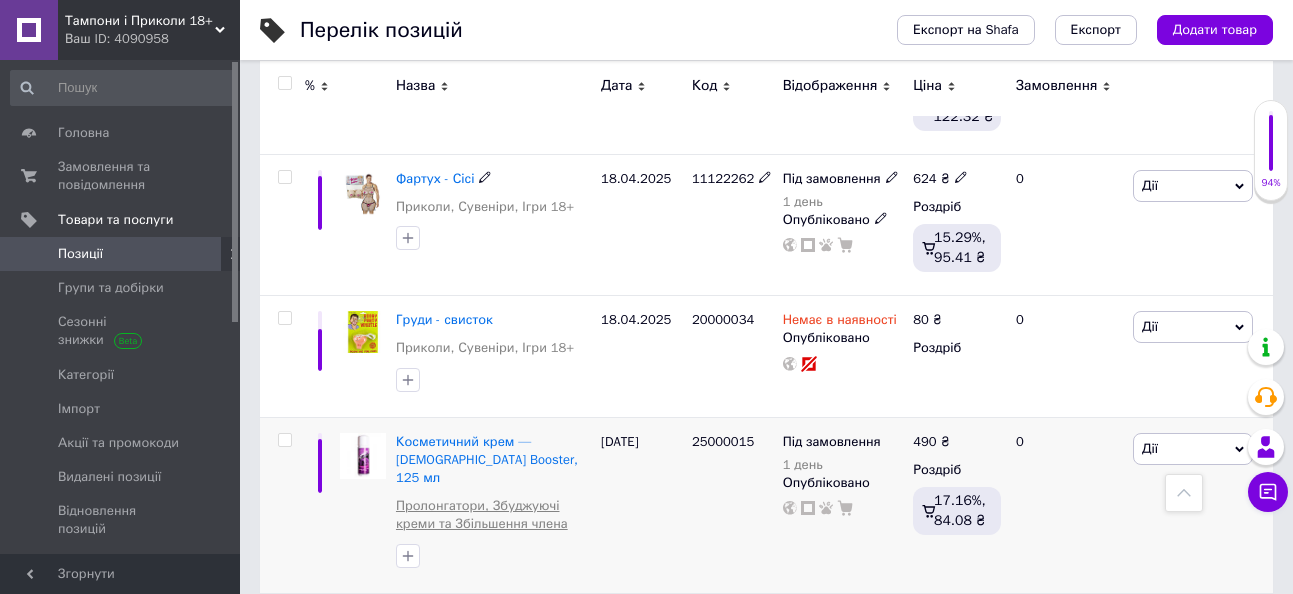 scroll, scrollTop: 2000, scrollLeft: 0, axis: vertical 